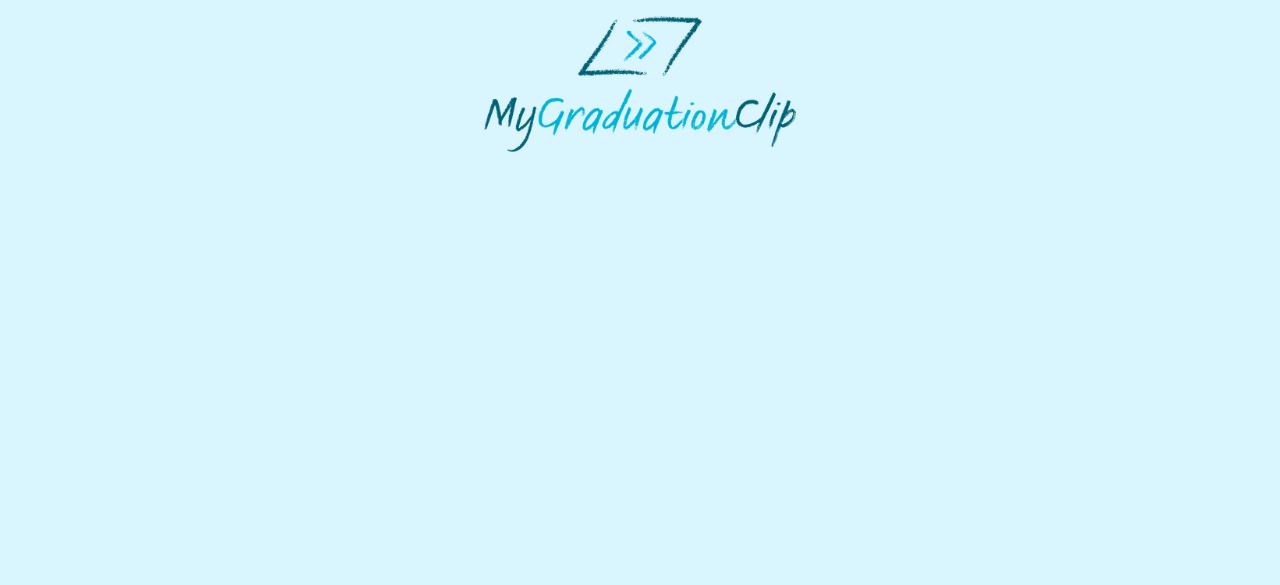 scroll, scrollTop: 0, scrollLeft: 0, axis: both 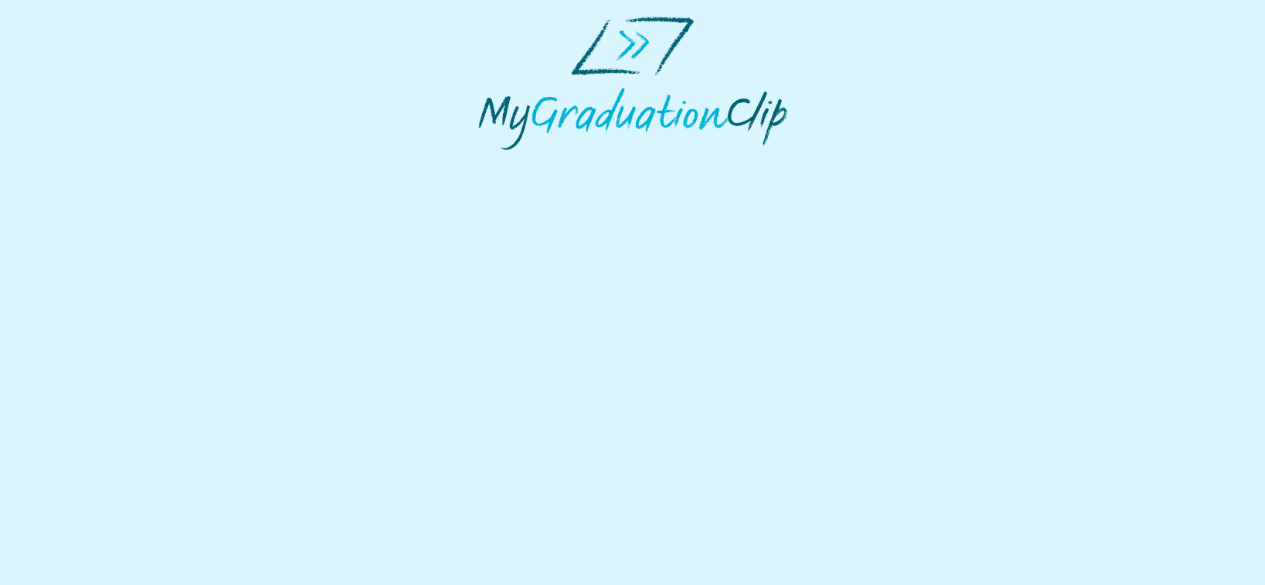 select on "**********" 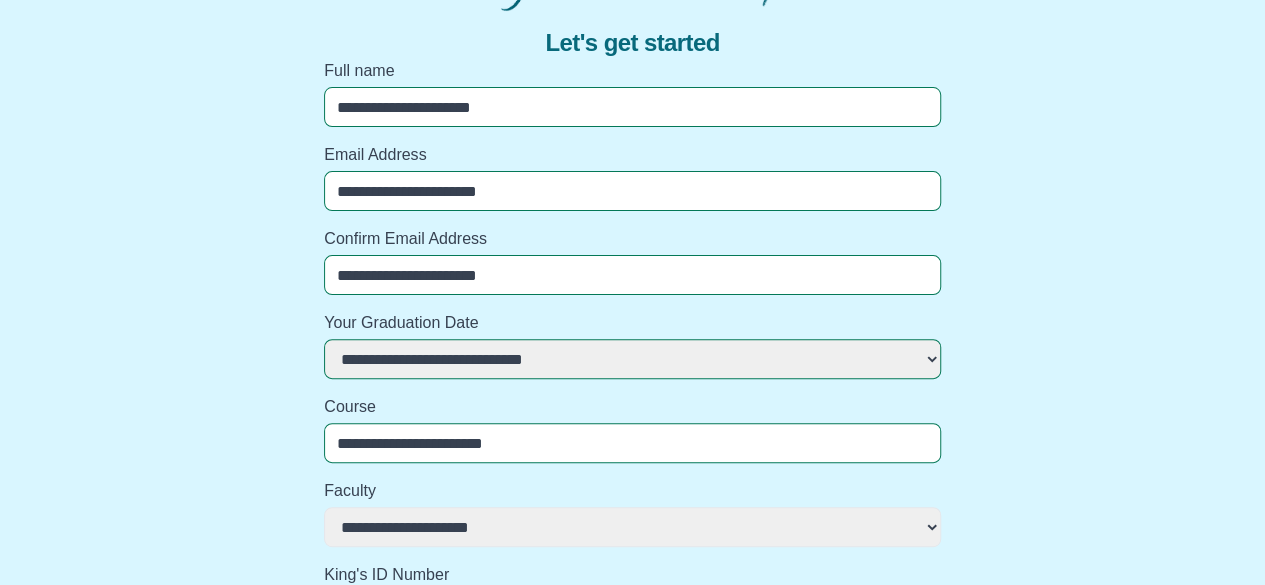scroll, scrollTop: 196, scrollLeft: 0, axis: vertical 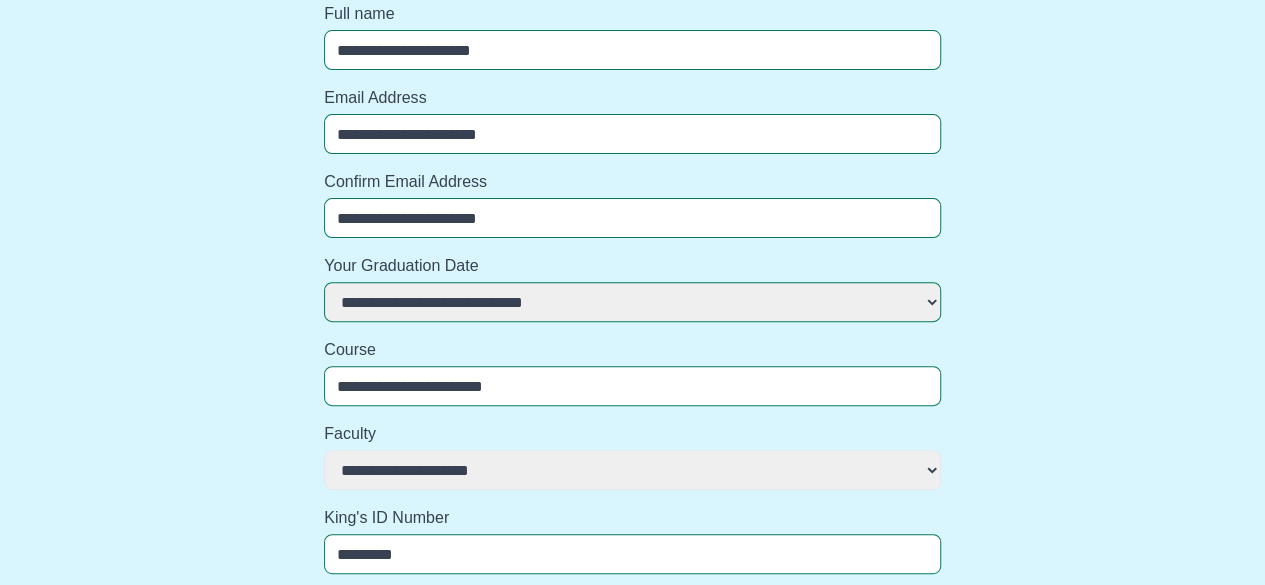 click on "**********" at bounding box center (632, 470) 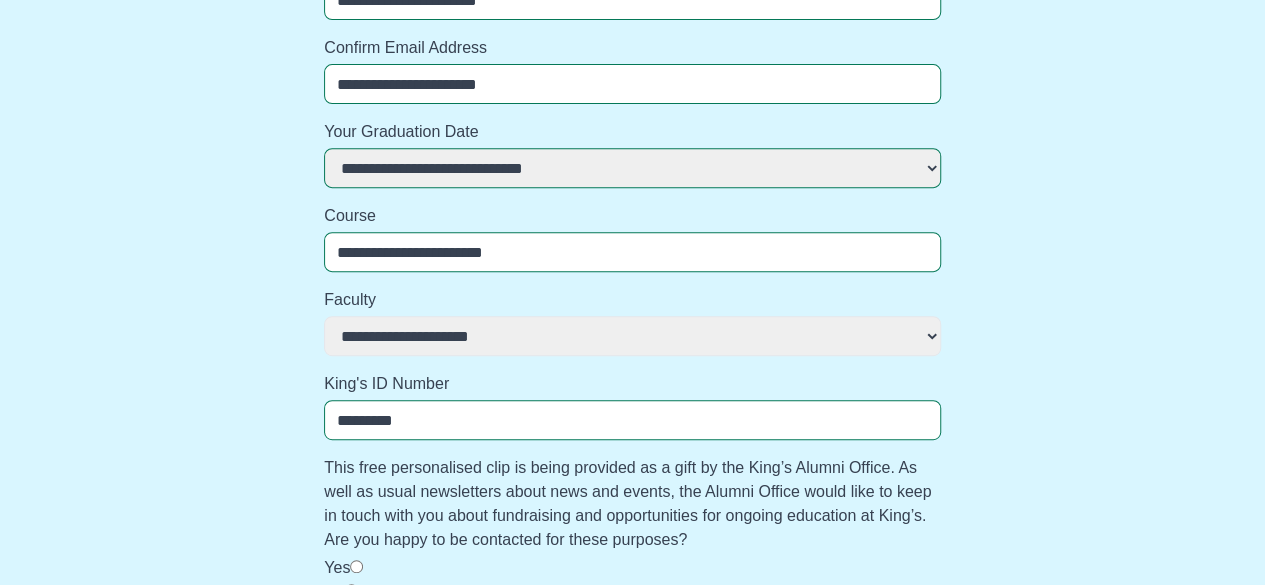 scroll, scrollTop: 418, scrollLeft: 0, axis: vertical 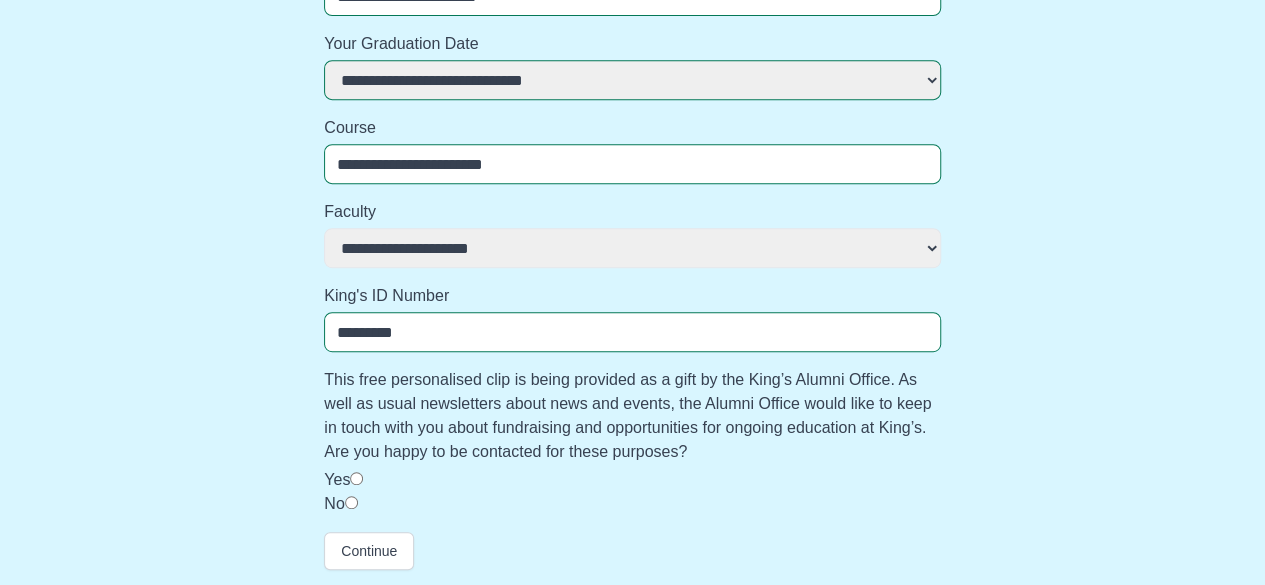 click on "No" at bounding box center [632, 504] 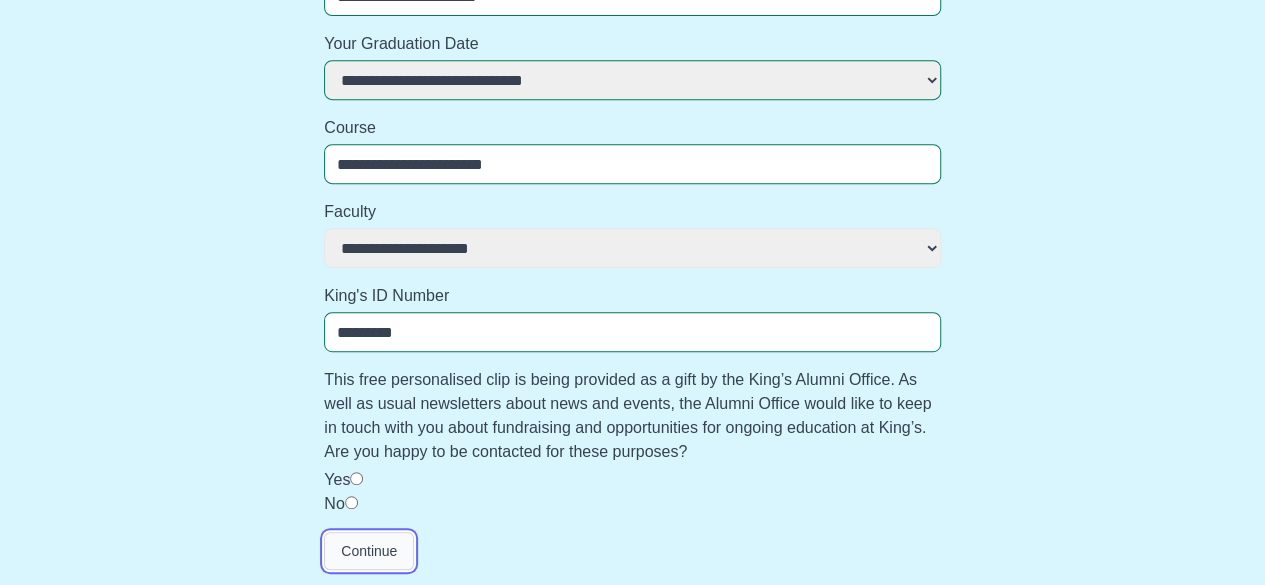 click on "Continue" at bounding box center (369, 551) 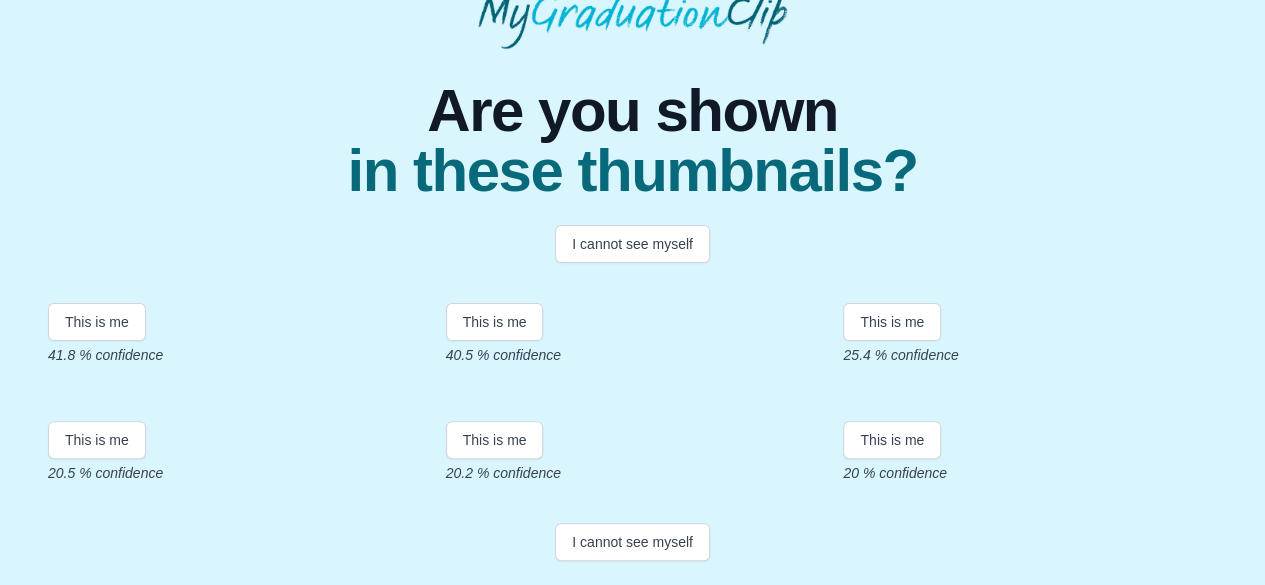 scroll, scrollTop: 512, scrollLeft: 0, axis: vertical 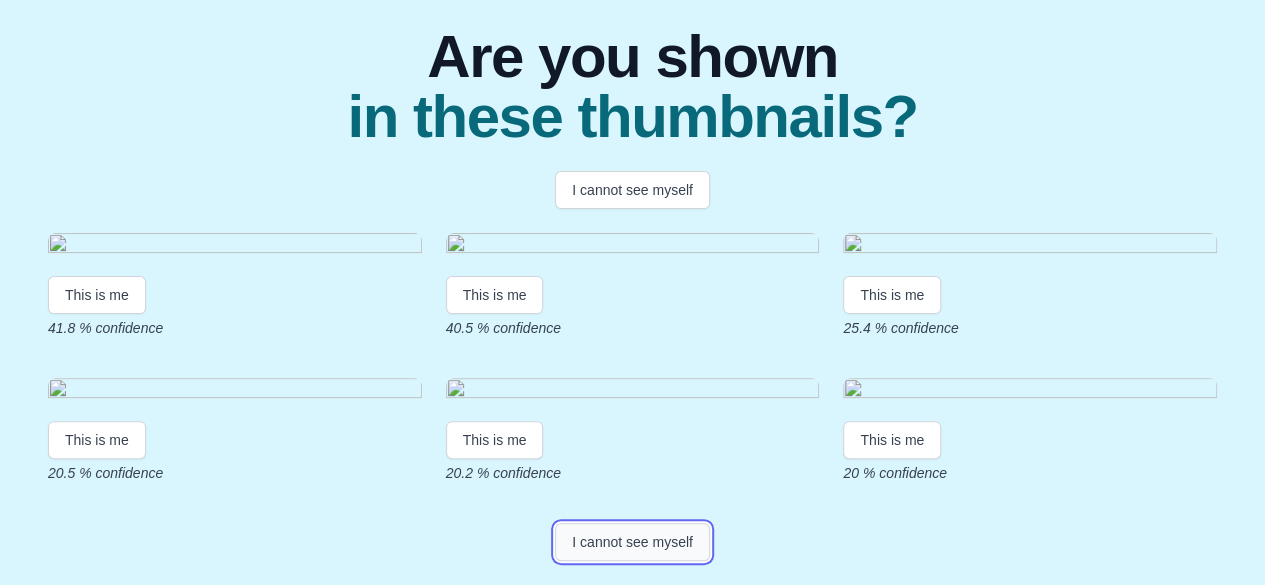 click on "I cannot see myself" at bounding box center (632, 542) 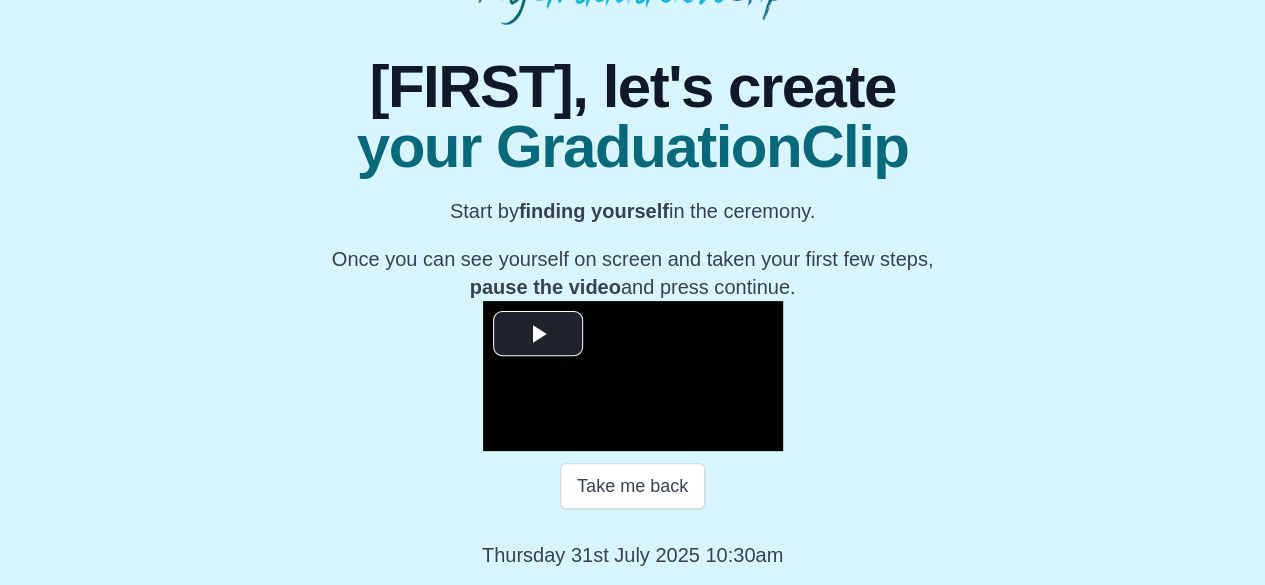 scroll, scrollTop: 390, scrollLeft: 0, axis: vertical 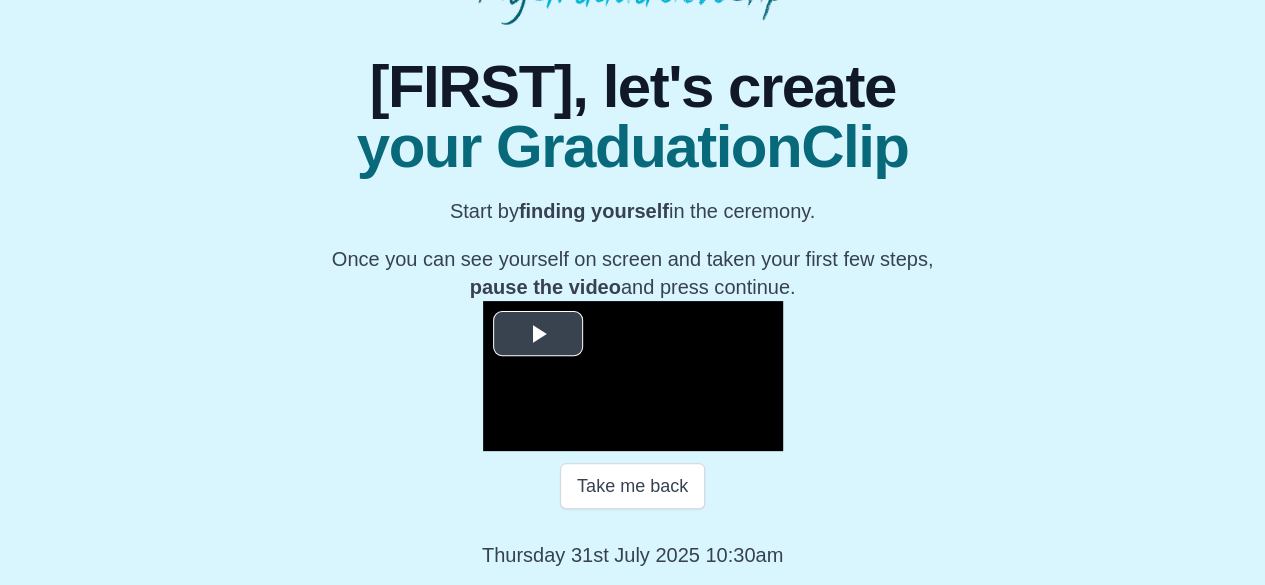 click at bounding box center [538, 334] 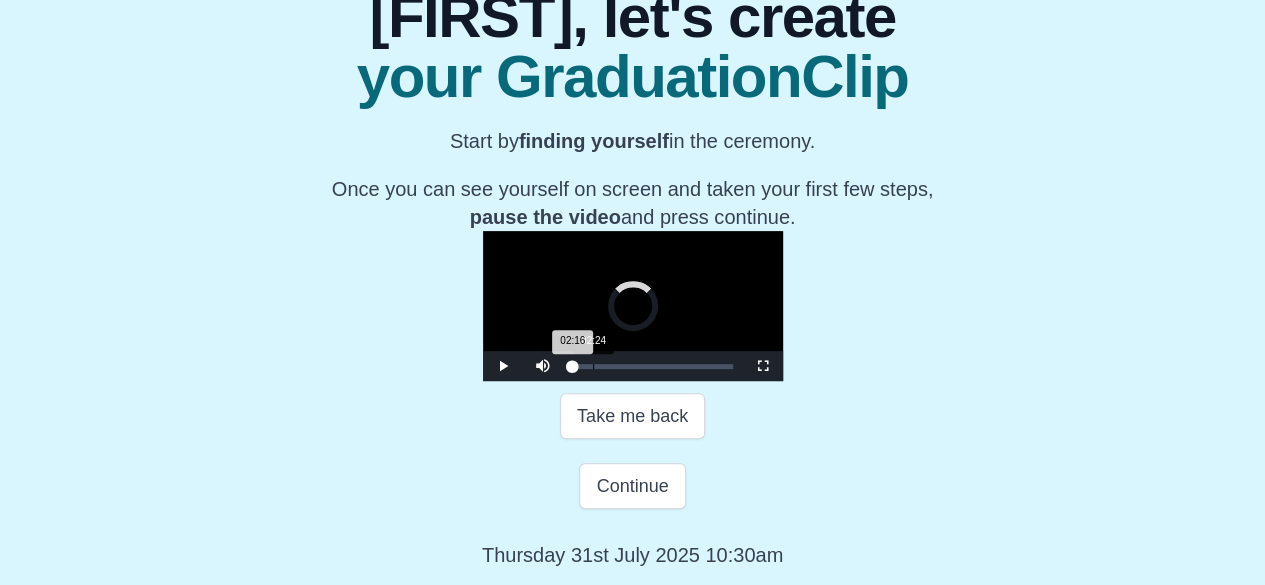 click on "Loaded : 0% 02:24 02:16 Progress : 0%" at bounding box center (653, 366) 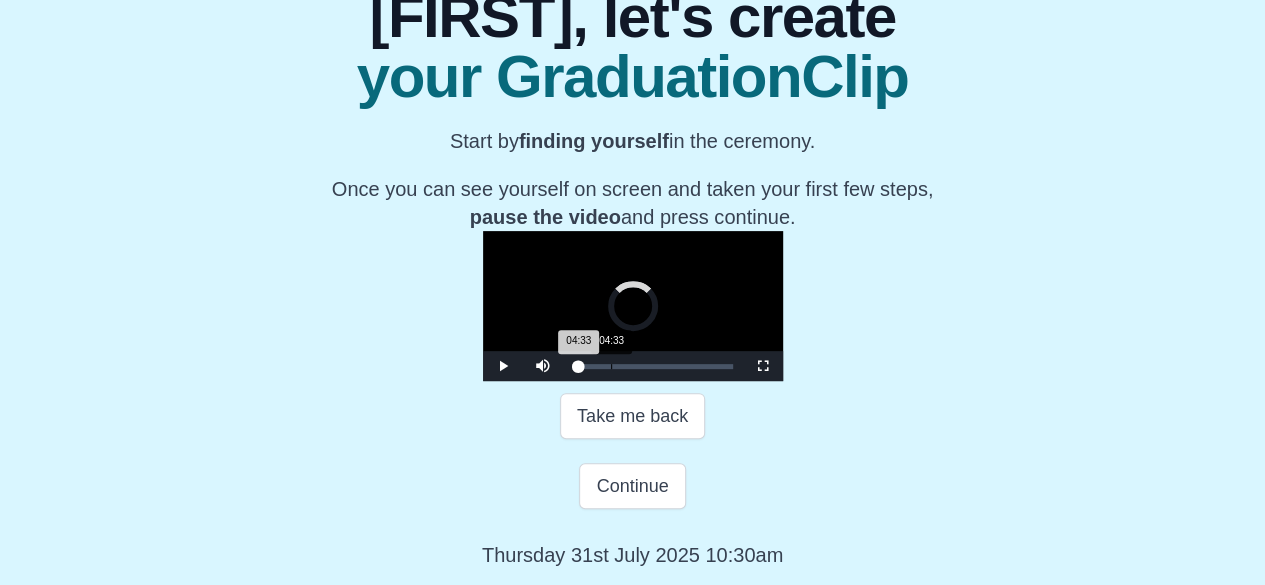 click on "04:33" at bounding box center [611, 366] 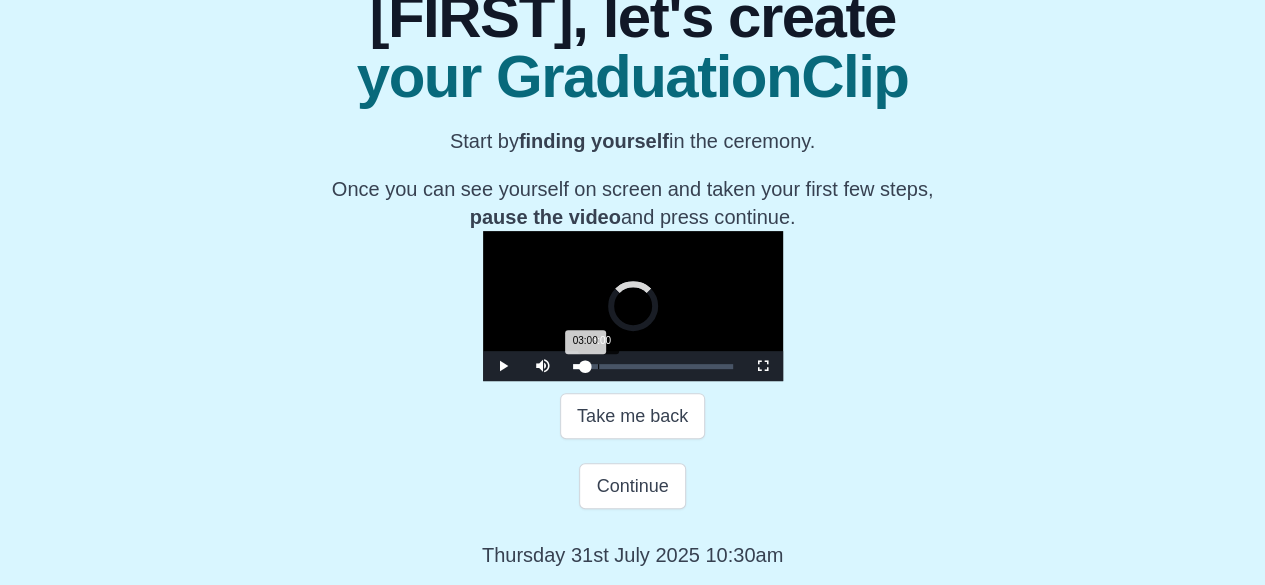 click on "Loaded : 0% 03:00 03:00 Progress : 0%" at bounding box center [653, 366] 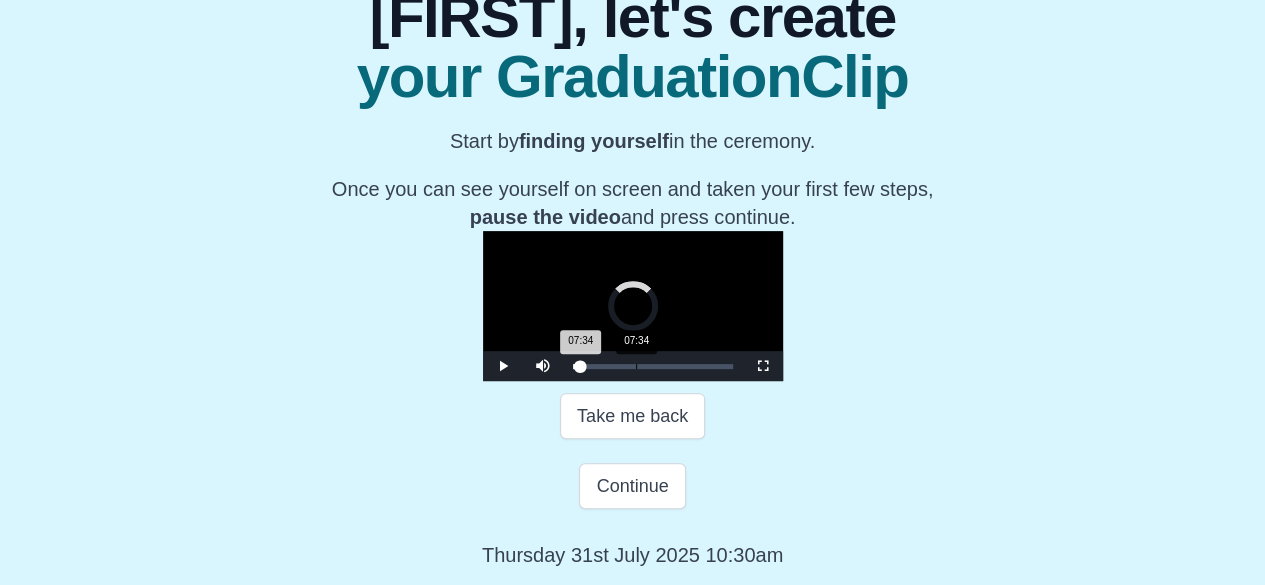 click on "07:34" at bounding box center (636, 366) 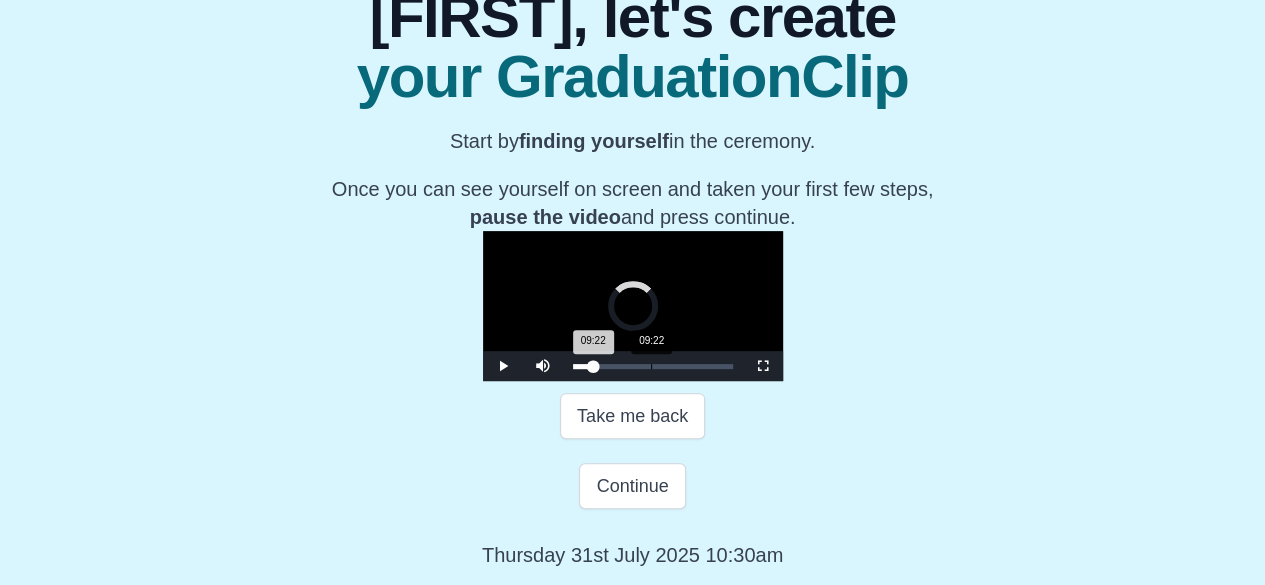 click on "09:22" at bounding box center [651, 366] 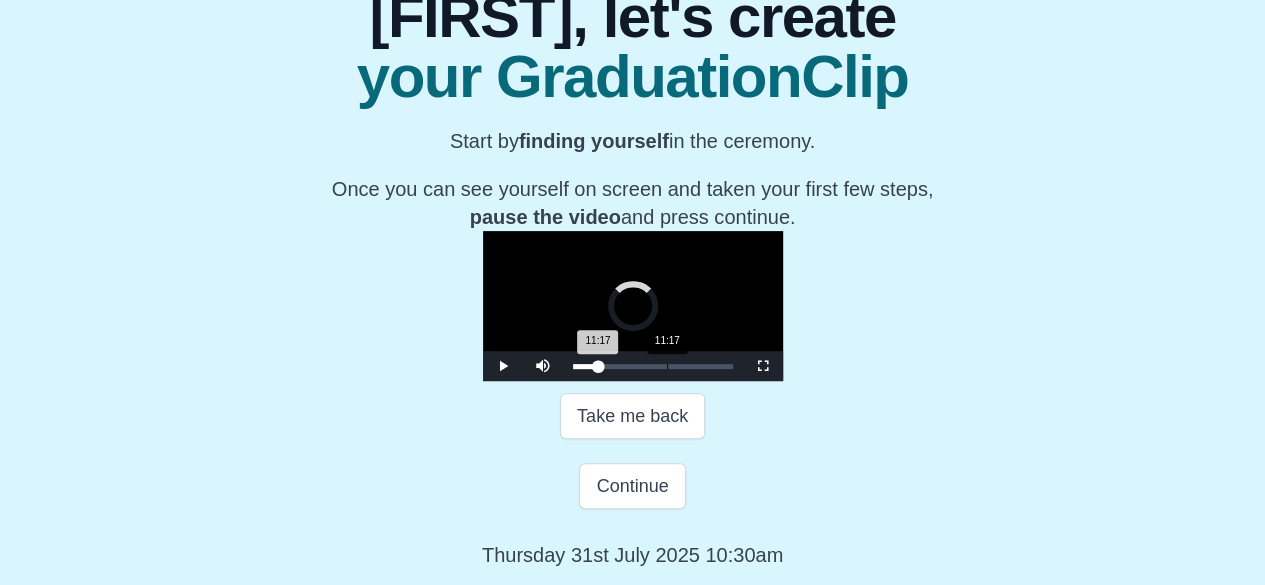 click on "11:17" at bounding box center [667, 366] 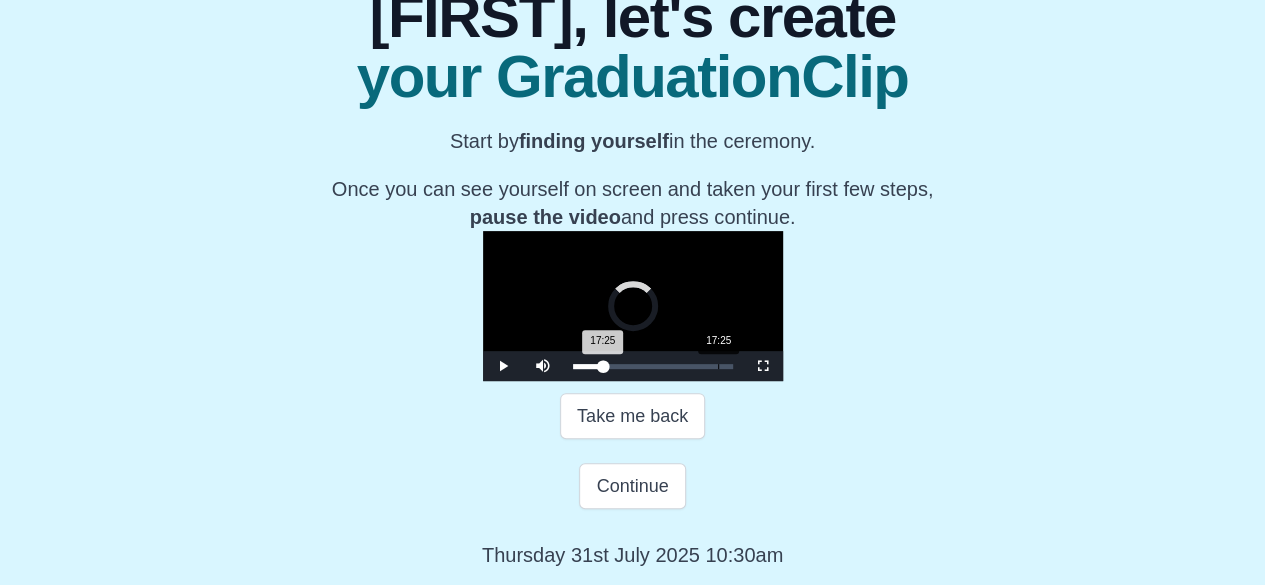 click on "Loaded : 0% 17:25 17:25 Progress : 0%" at bounding box center [653, 366] 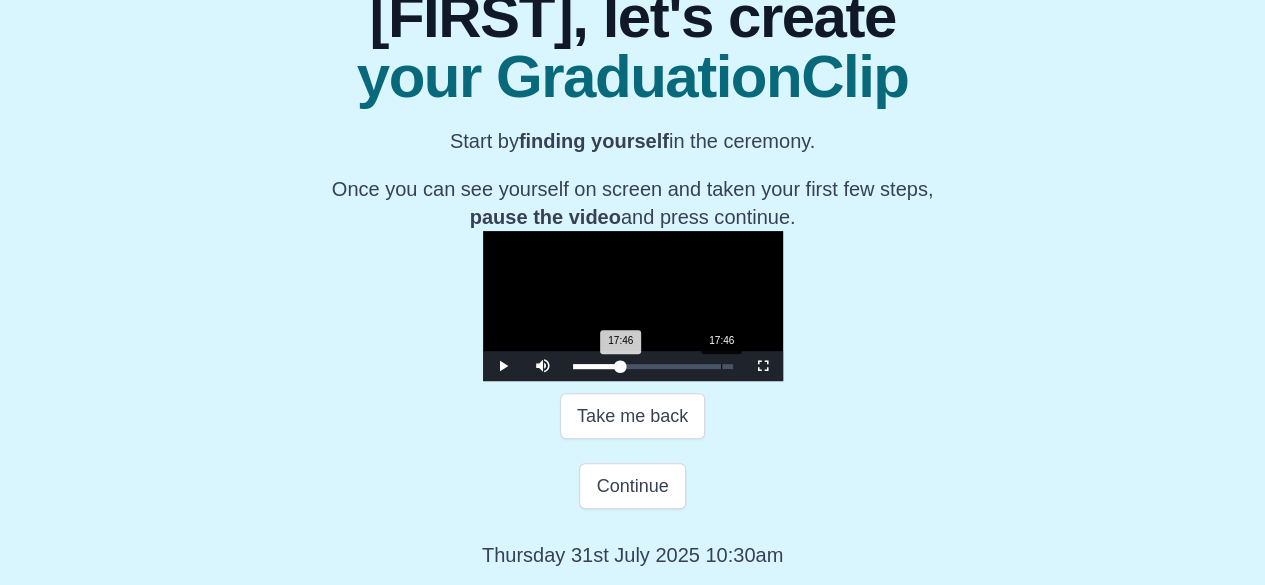 click on "17:46 Progress : 0%" at bounding box center (597, 366) 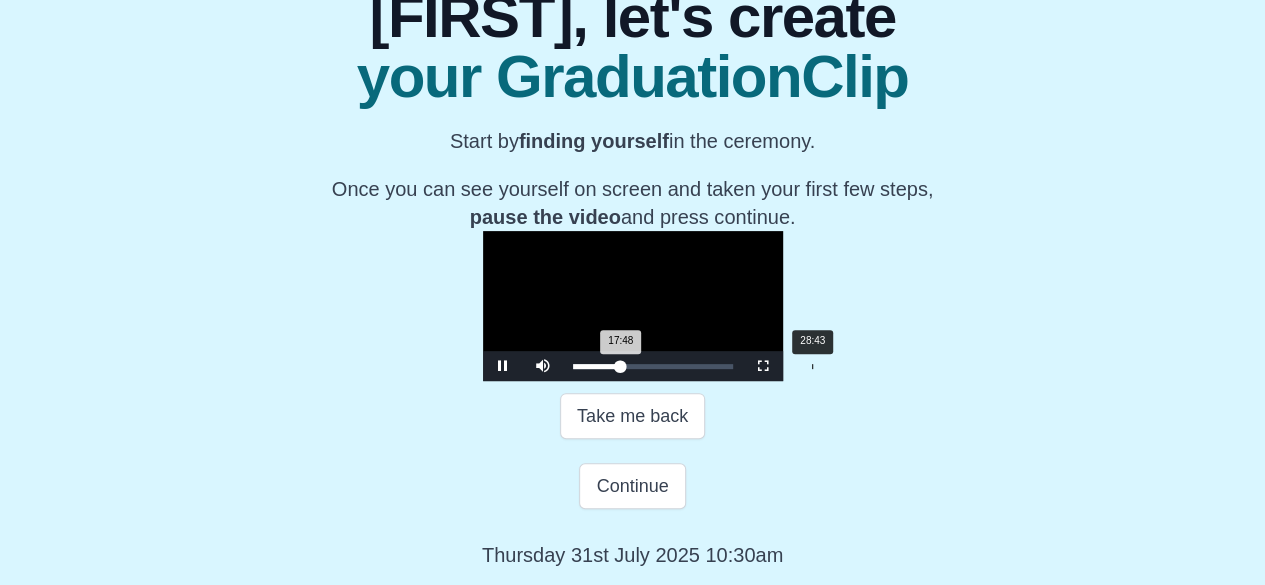 click on "Loaded : 0% 28:43 17:48 Progress : 0%" at bounding box center [653, 366] 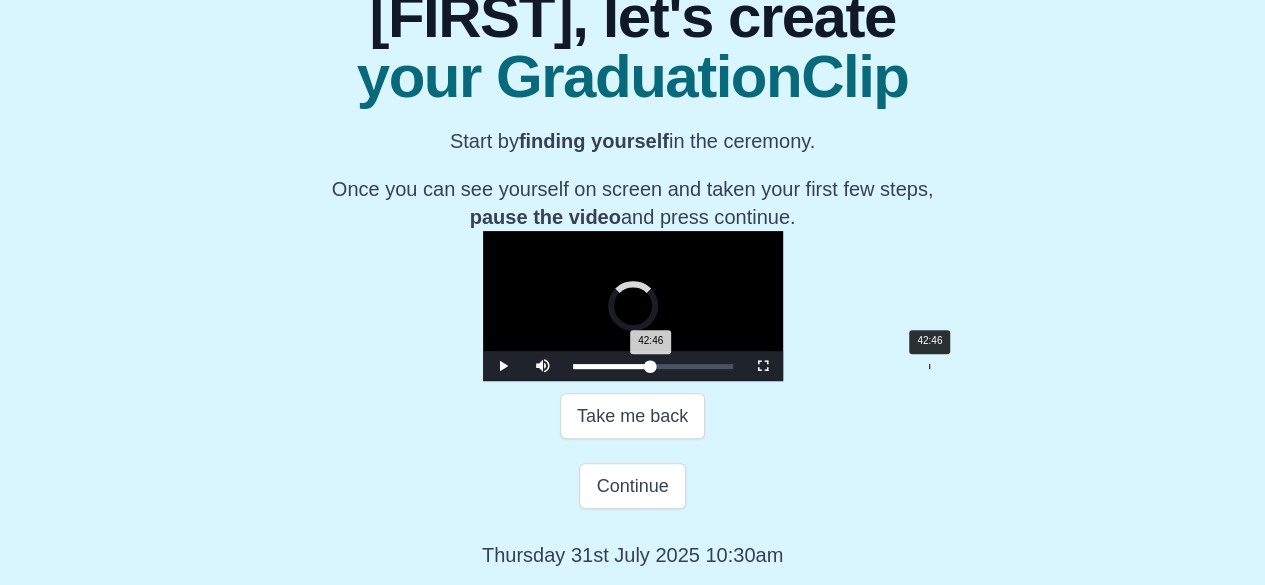 click on "Loaded : 0% 42:46 42:46 Progress : 0%" at bounding box center (653, 366) 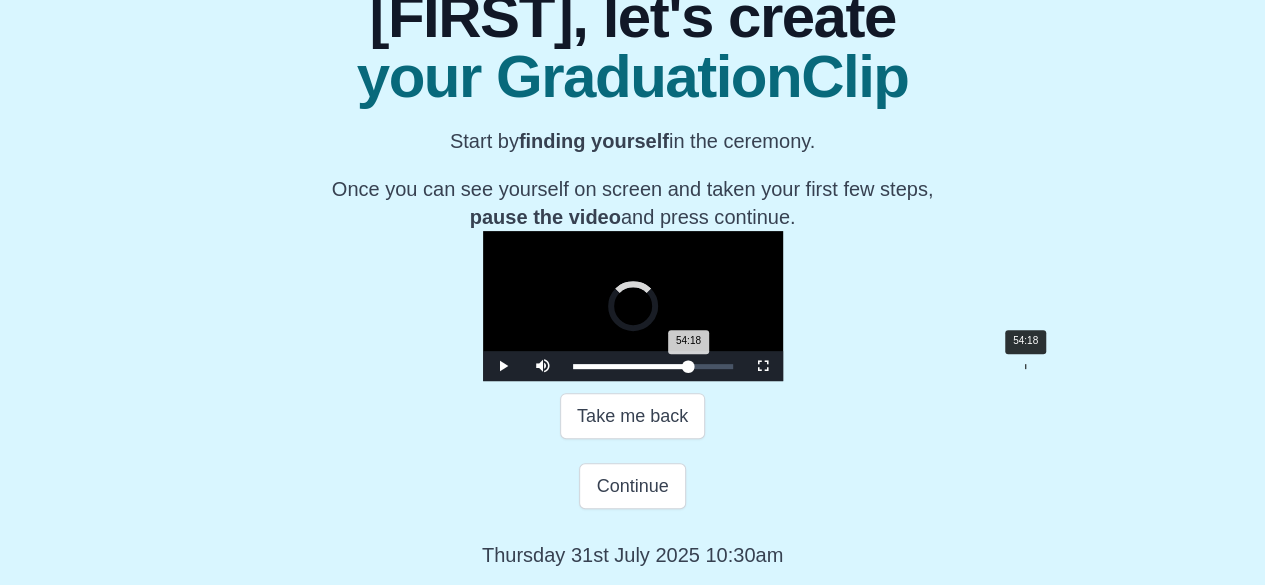 click on "Loaded : 0% 54:18 54:18 Progress : 0%" at bounding box center (653, 366) 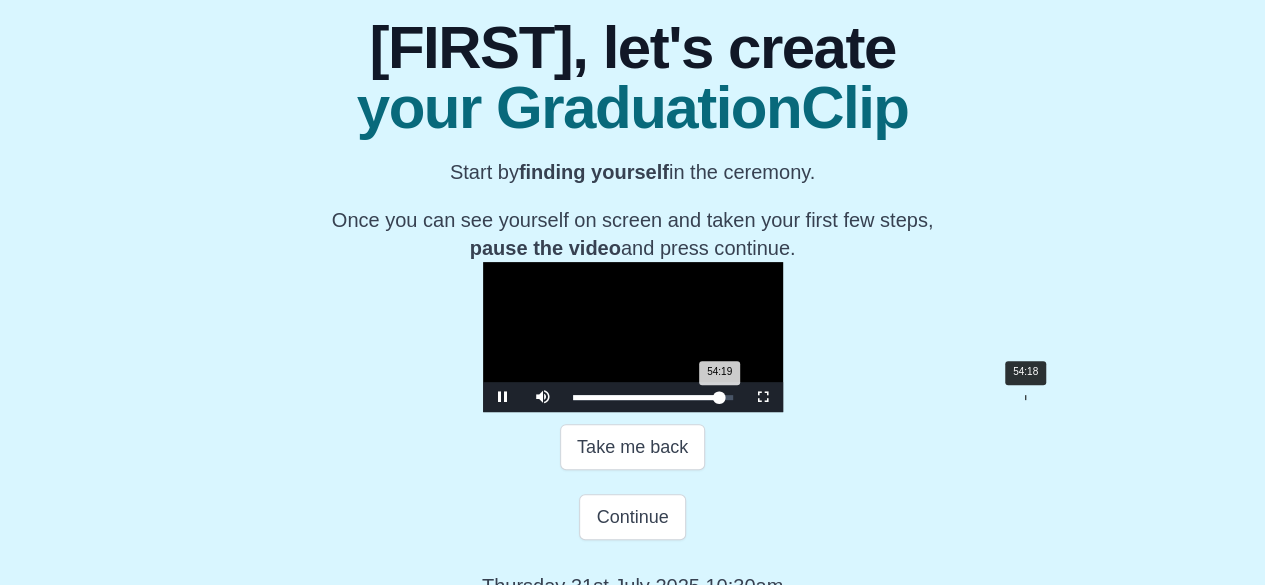 scroll, scrollTop: 459, scrollLeft: 0, axis: vertical 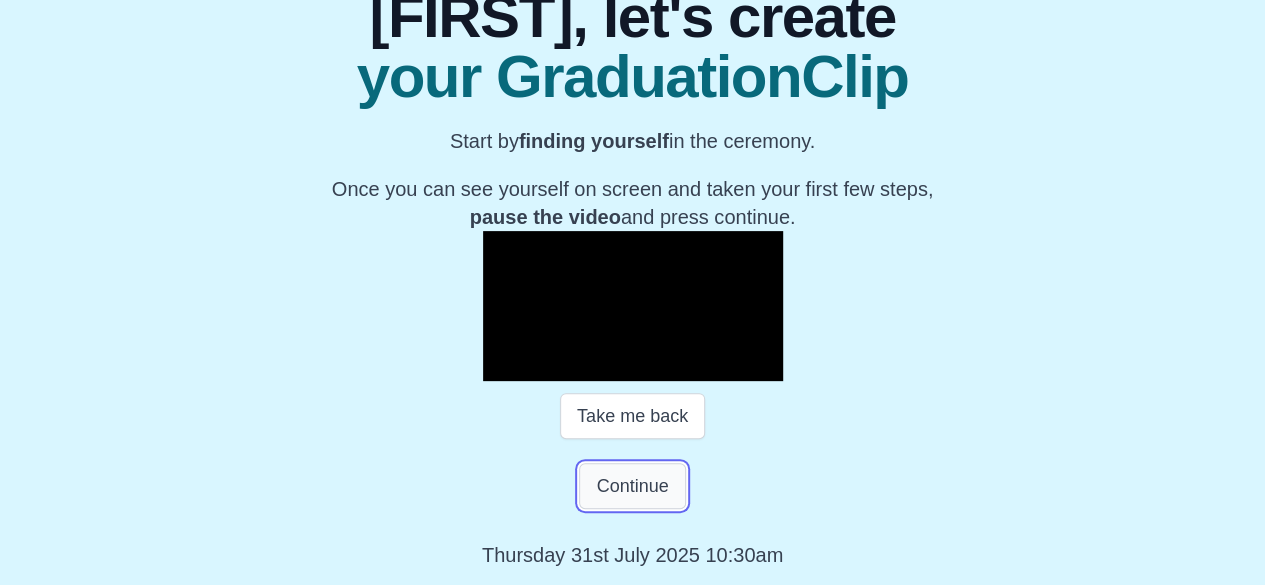 click on "Continue" at bounding box center (632, 486) 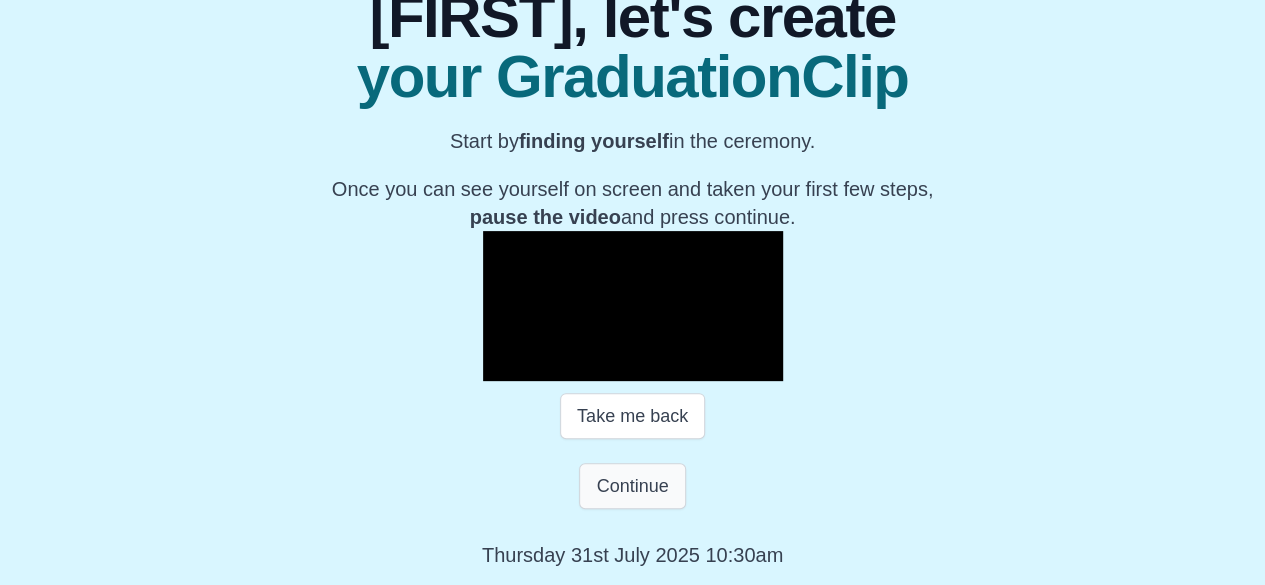 scroll, scrollTop: 66, scrollLeft: 0, axis: vertical 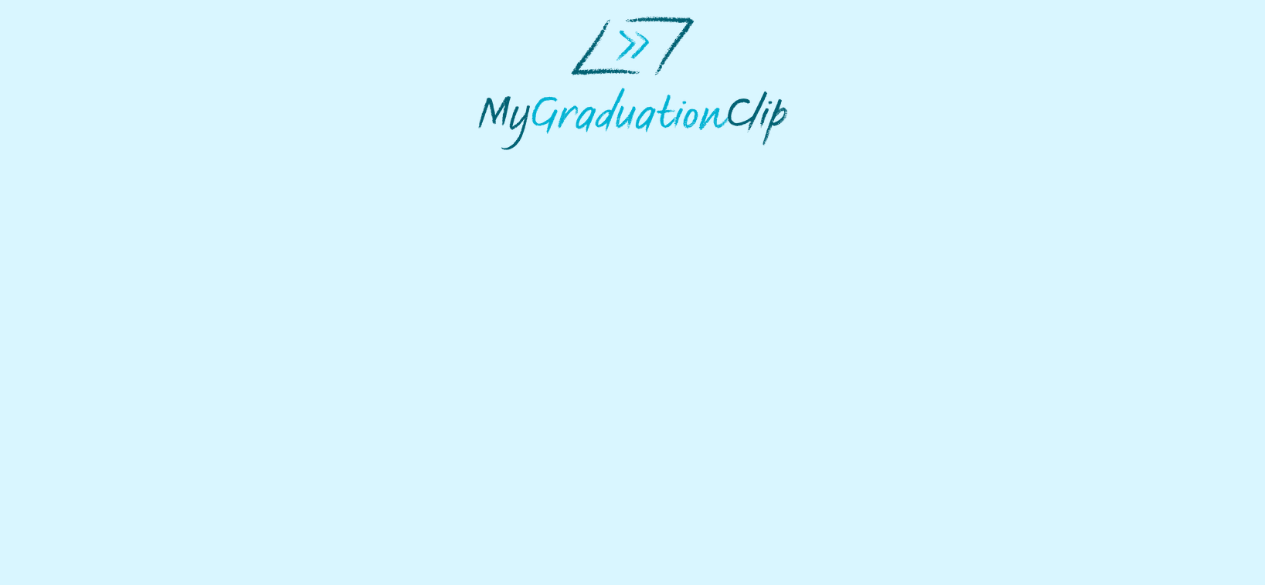 select on "**********" 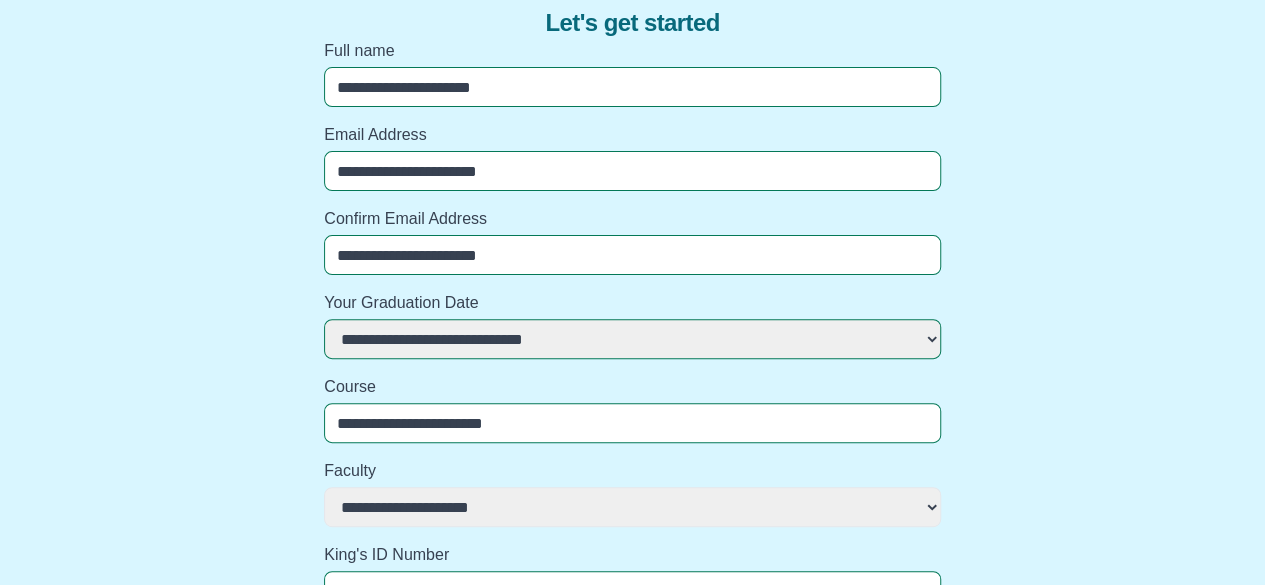 scroll, scrollTop: 166, scrollLeft: 0, axis: vertical 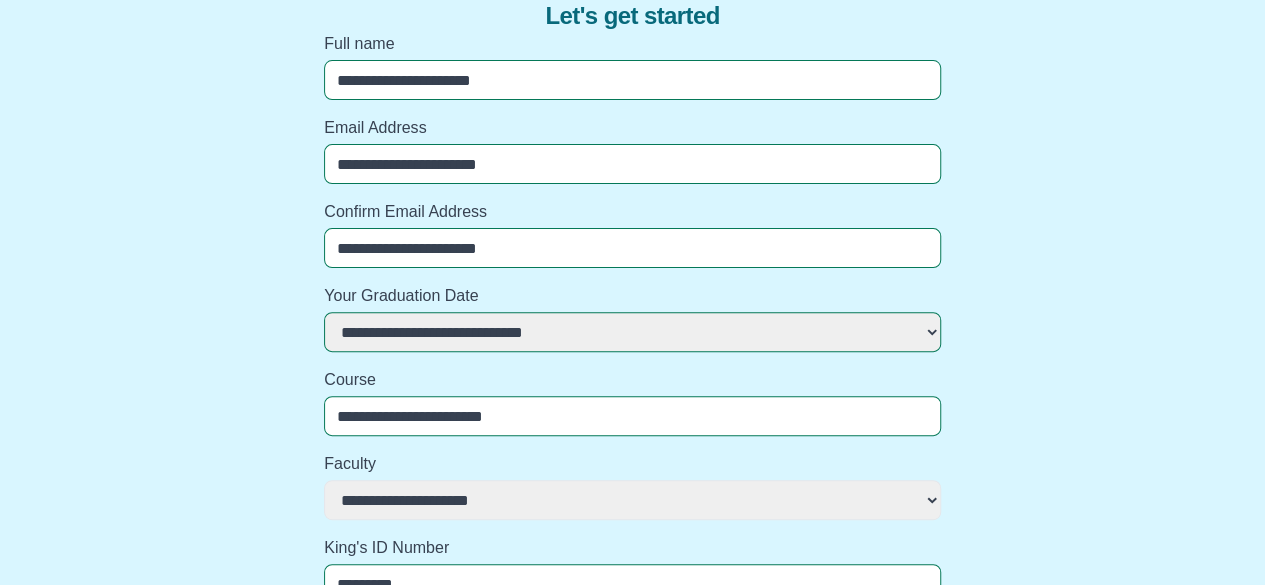 click on "**********" at bounding box center (632, 332) 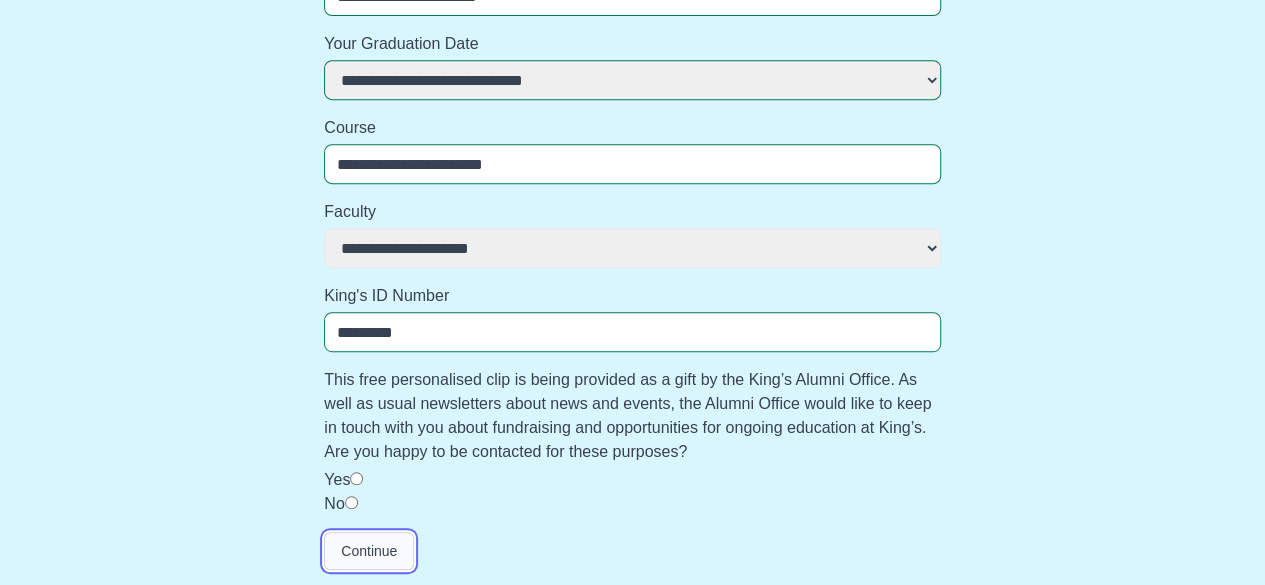click on "Continue" at bounding box center (369, 551) 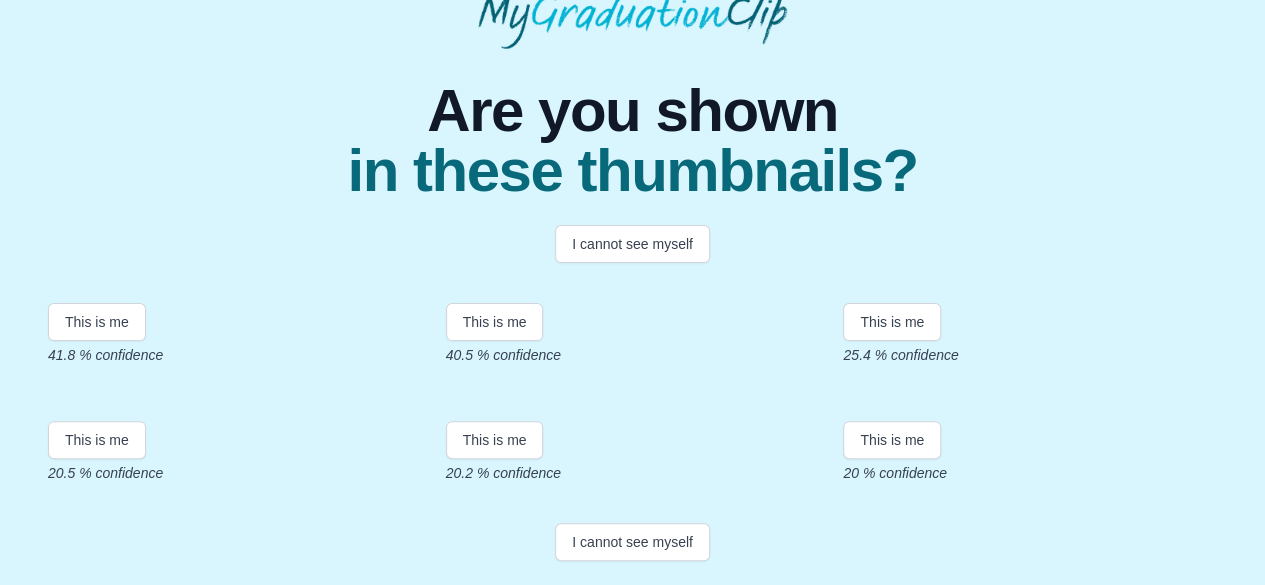 scroll, scrollTop: 512, scrollLeft: 0, axis: vertical 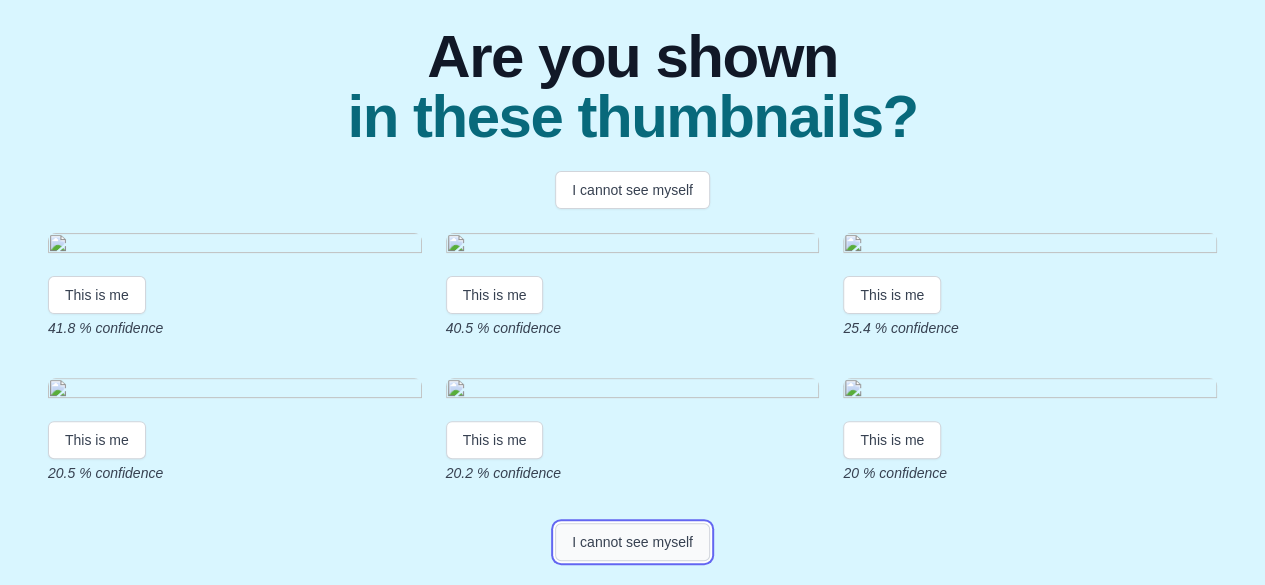 click on "I cannot see myself" at bounding box center (632, 542) 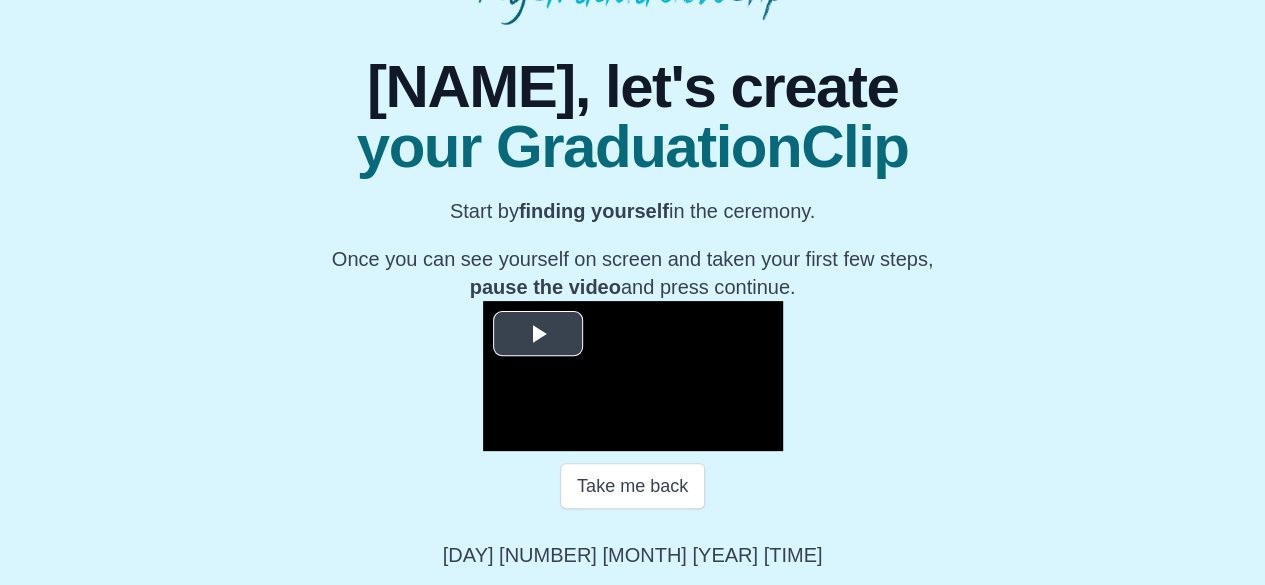 scroll, scrollTop: 390, scrollLeft: 0, axis: vertical 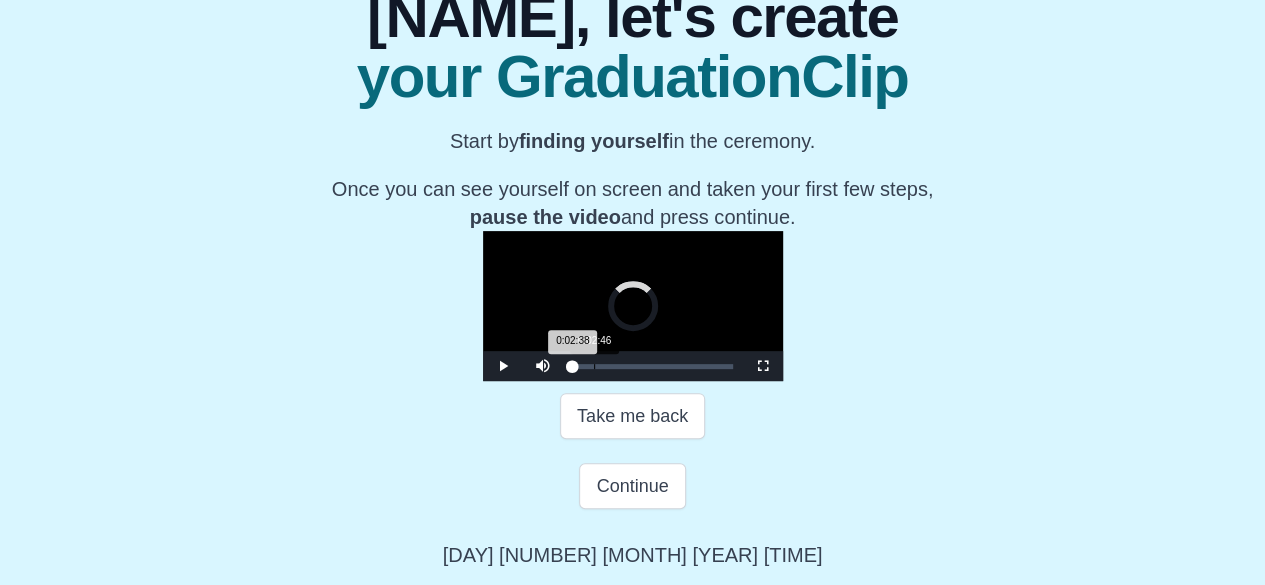 click on "0:02:46" at bounding box center (594, 366) 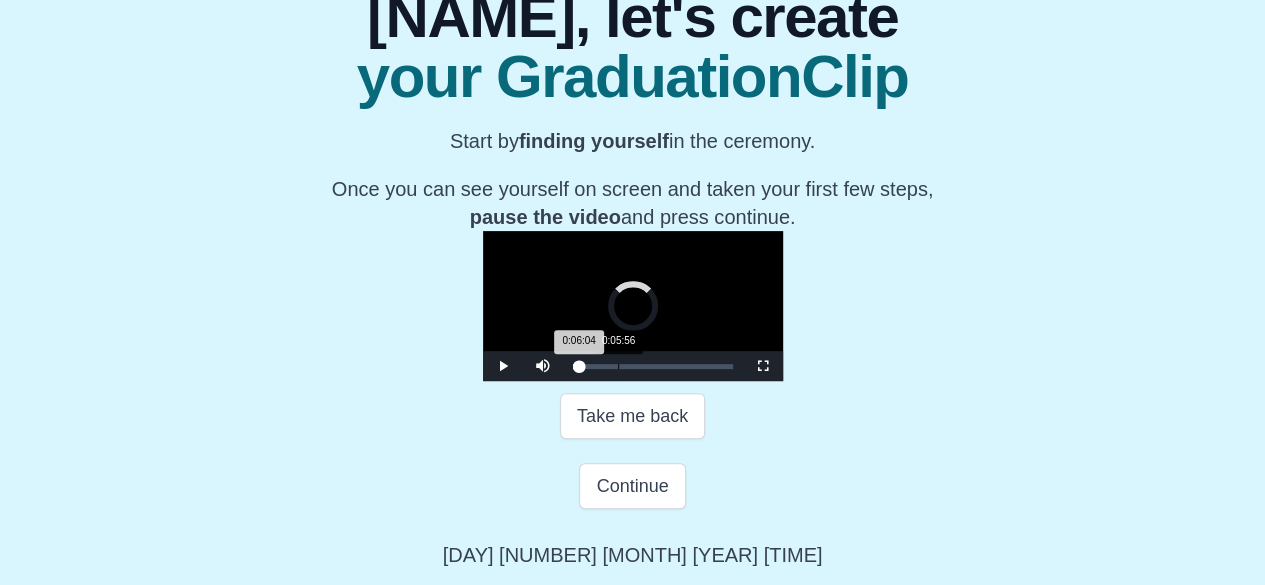 click on "Loaded : 0% 0:05:56 0:06:04 Progress : 0%" at bounding box center [653, 366] 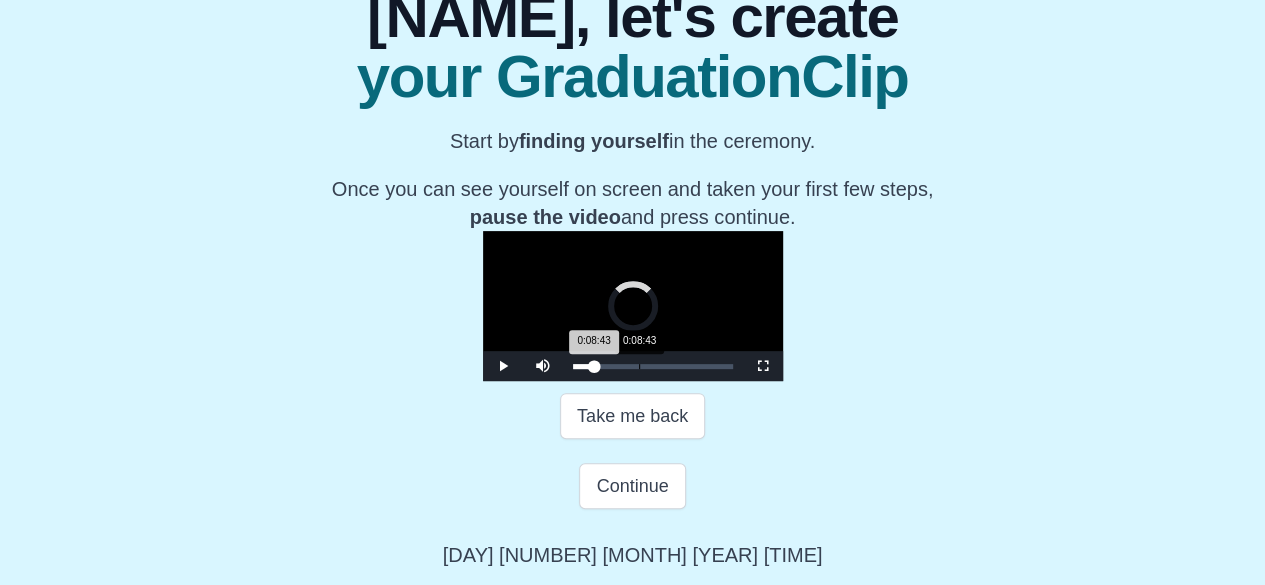click on "Loaded : 0% 0:08:43 0:08:43 Progress : 0%" at bounding box center (653, 366) 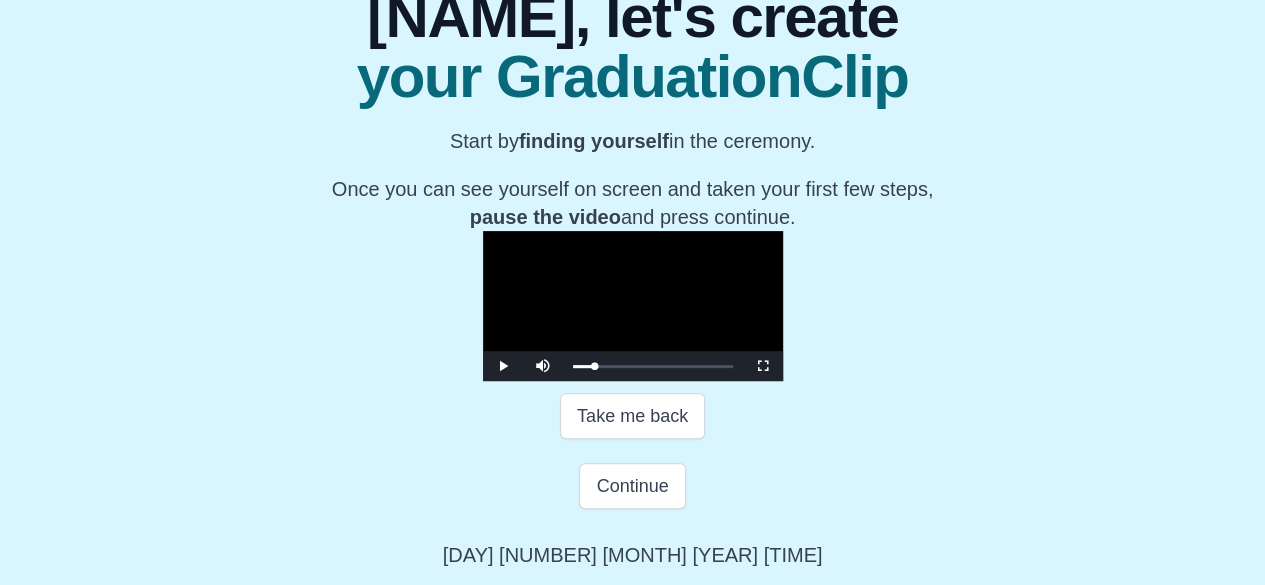 click at bounding box center (633, 306) 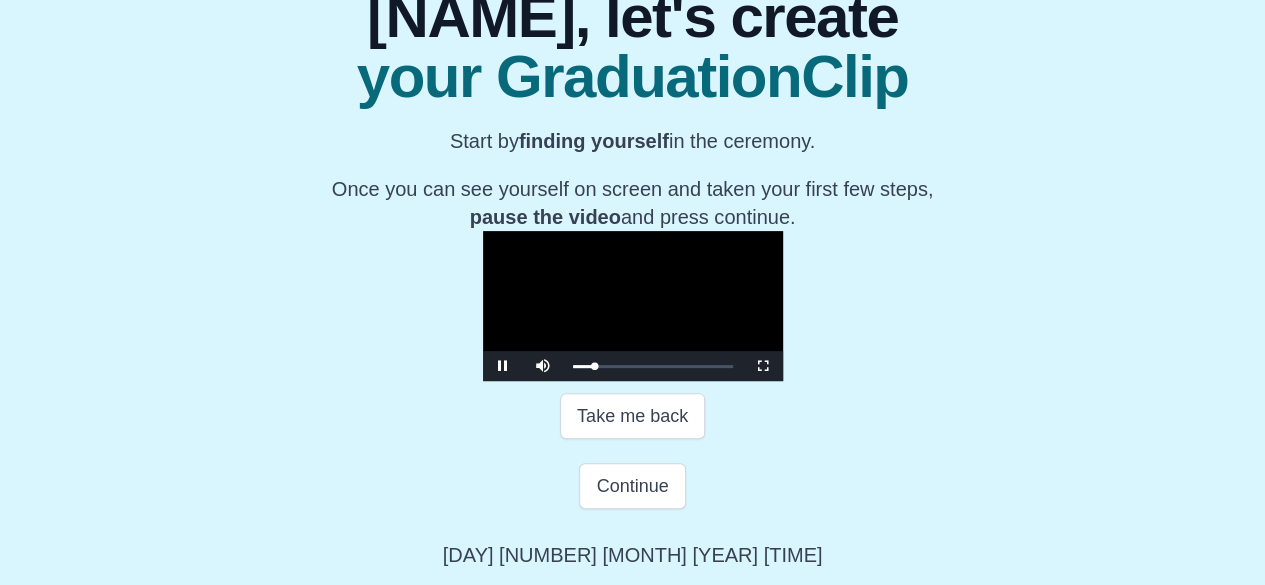 click at bounding box center (633, 306) 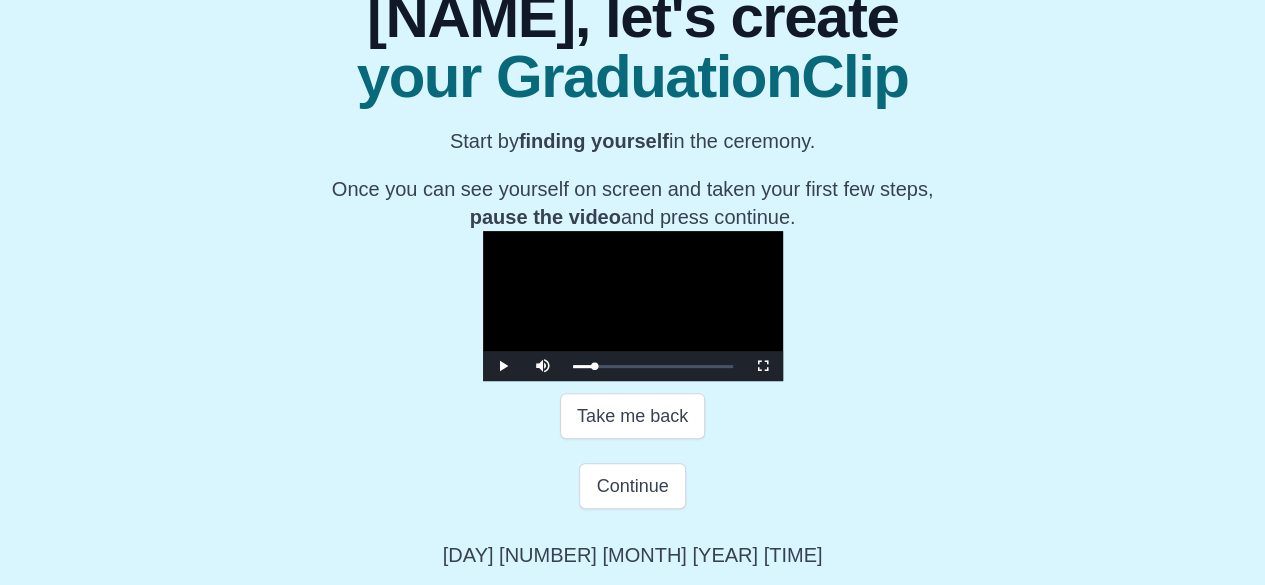 click at bounding box center (633, 306) 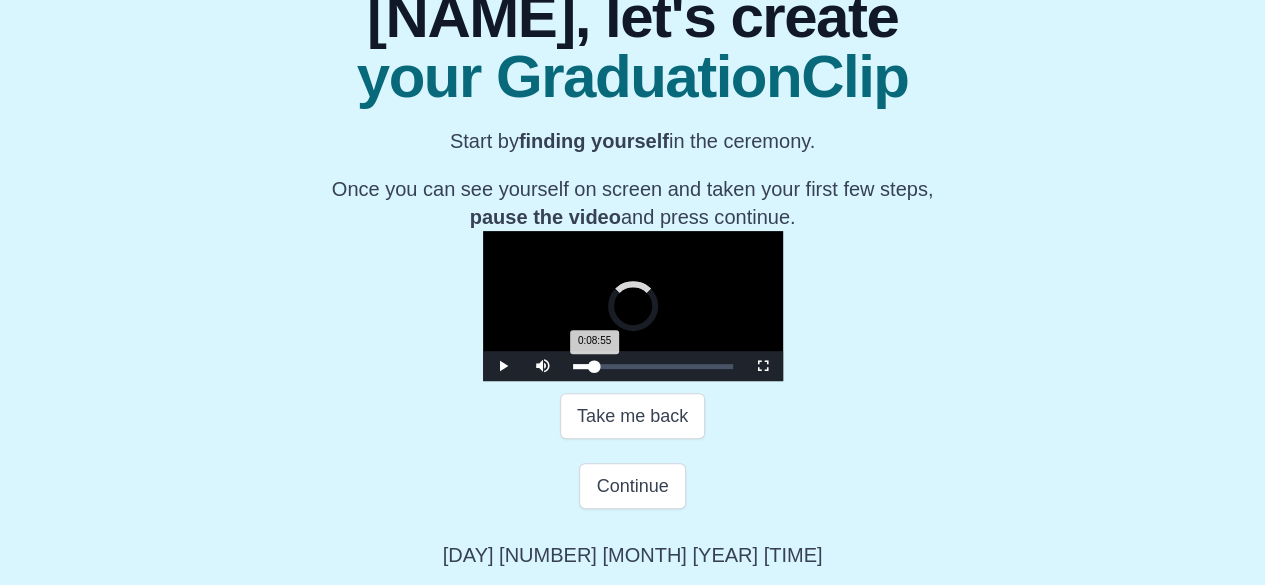 click on "0:08:55 Progress : 0%" at bounding box center (584, 366) 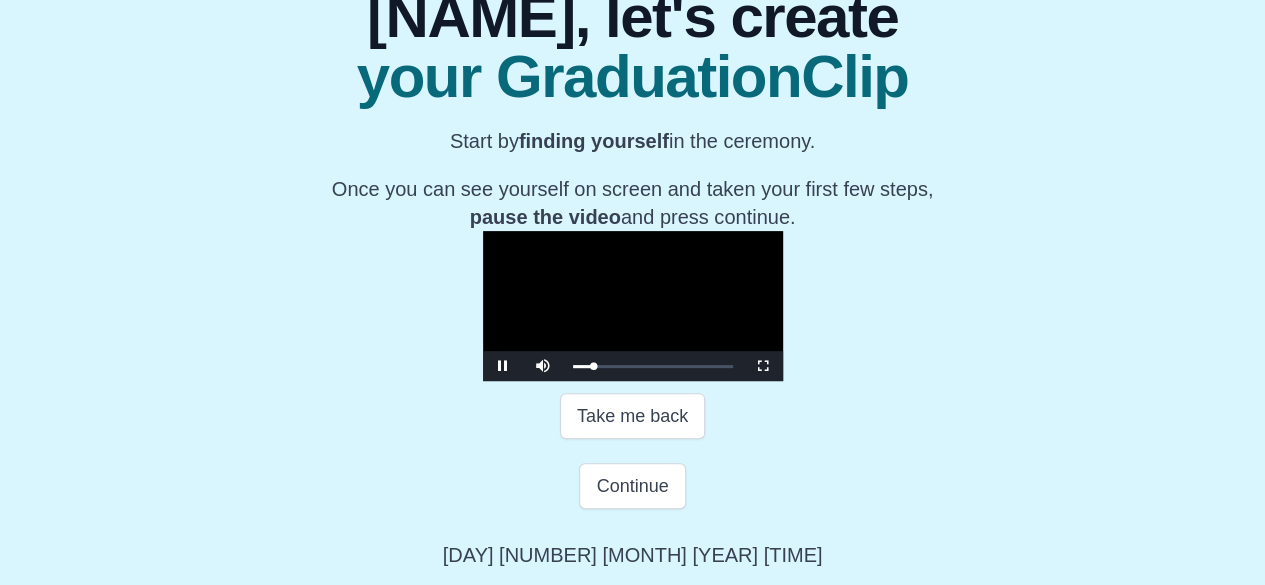 click at bounding box center (633, 306) 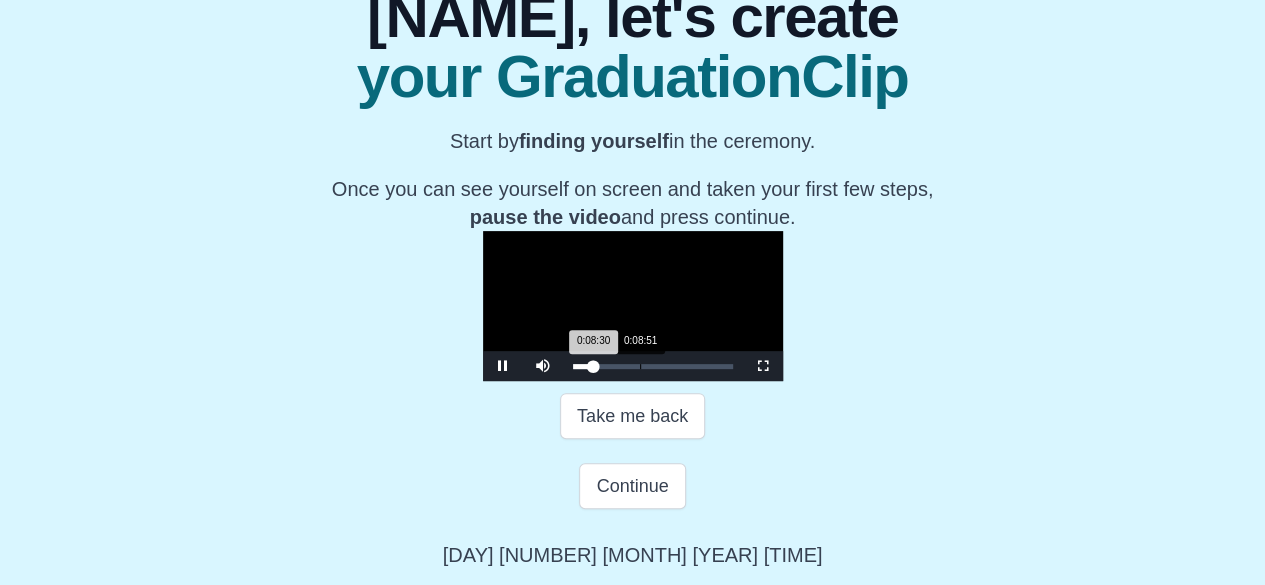 click on "0:08:30 Progress : 0%" at bounding box center [583, 366] 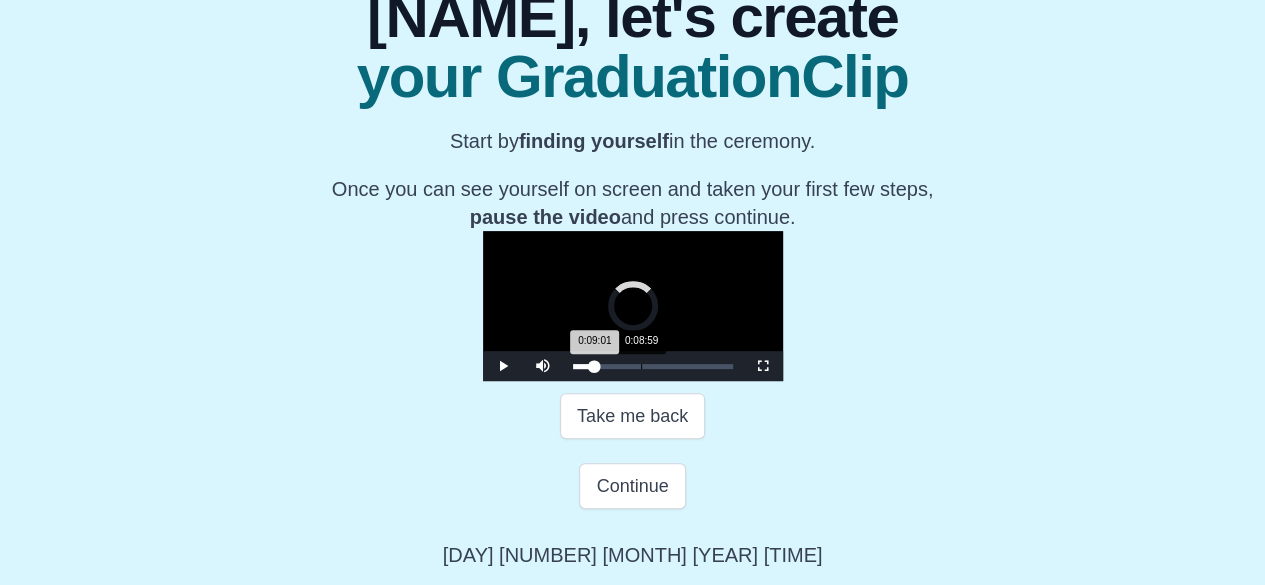 click on "0:09:01 Progress : 0%" at bounding box center (584, 366) 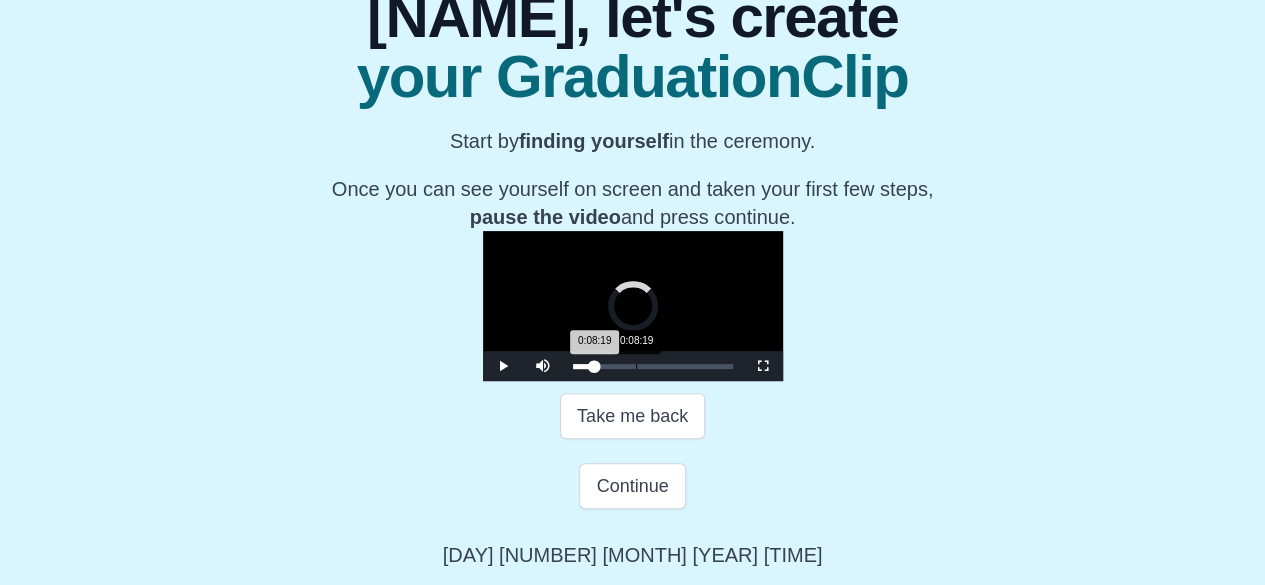 click on "0:08:19 Progress : 0%" at bounding box center [584, 366] 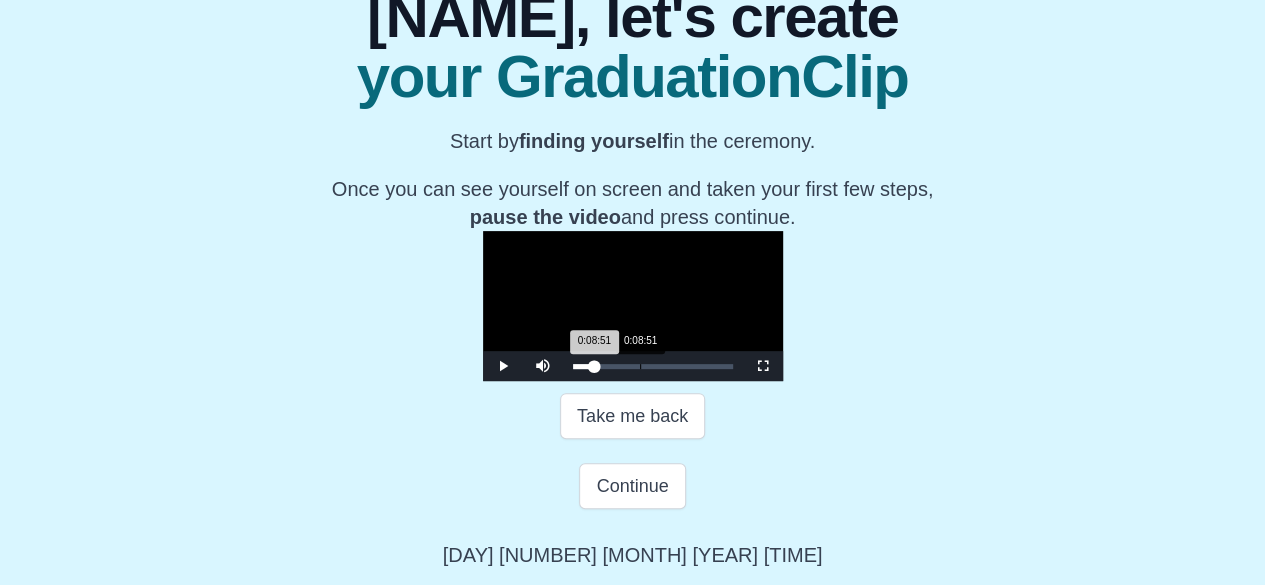 click on "0:08:51 Progress : 0%" at bounding box center [584, 366] 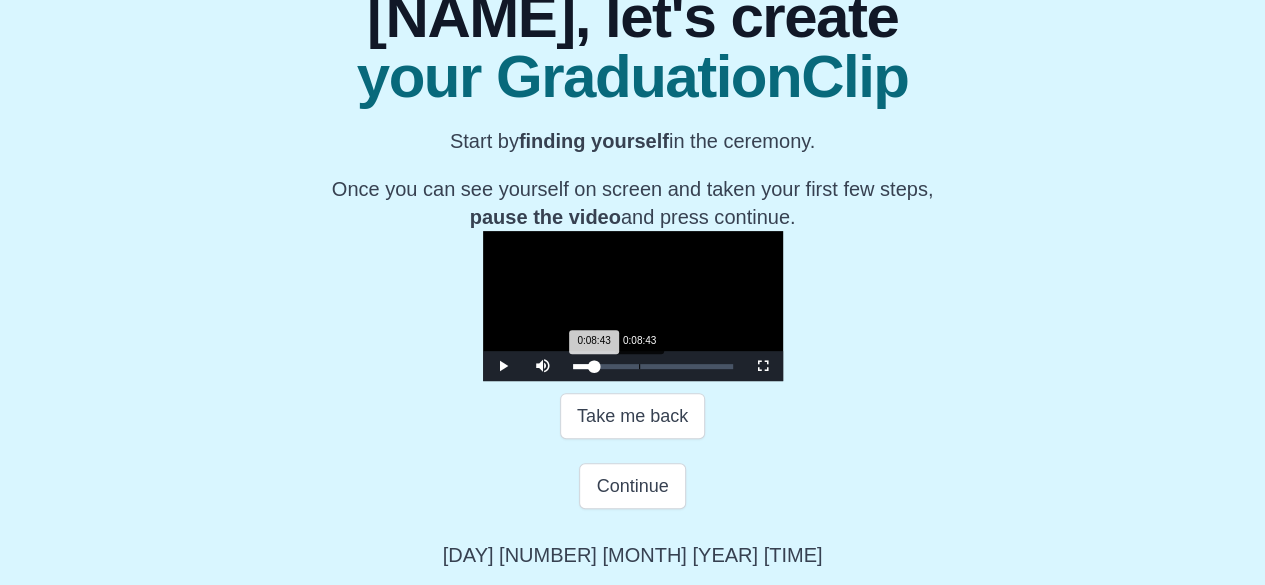 click on "0:08:43 Progress : 0%" at bounding box center (583, 366) 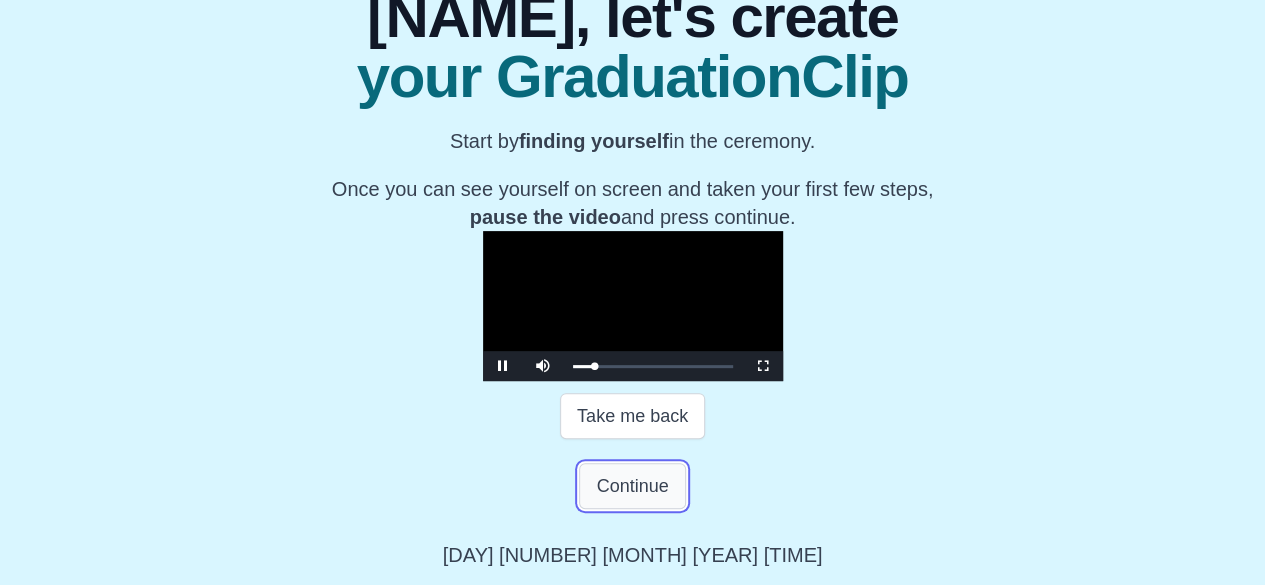 click on "Continue" at bounding box center (632, 486) 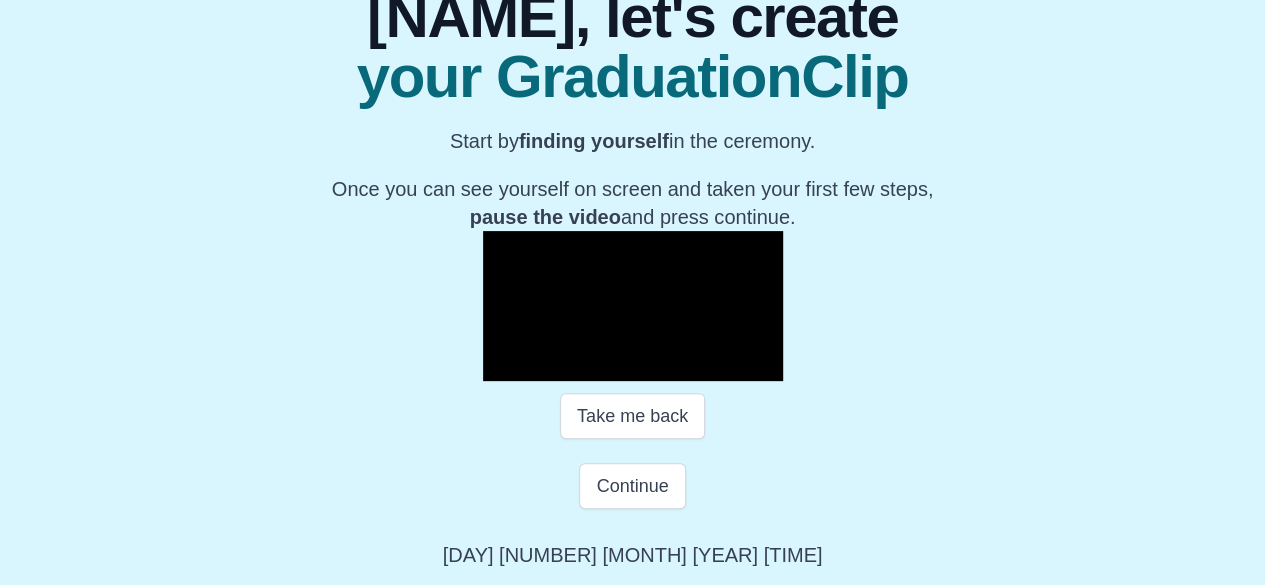scroll, scrollTop: 66, scrollLeft: 0, axis: vertical 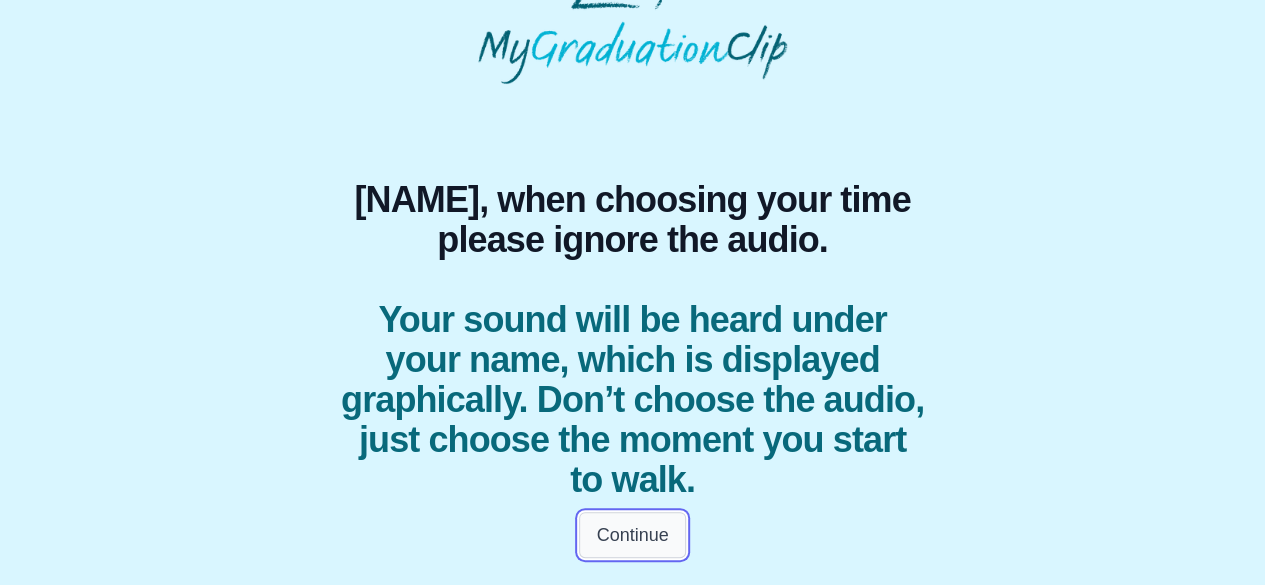 click on "Continue" at bounding box center (632, 535) 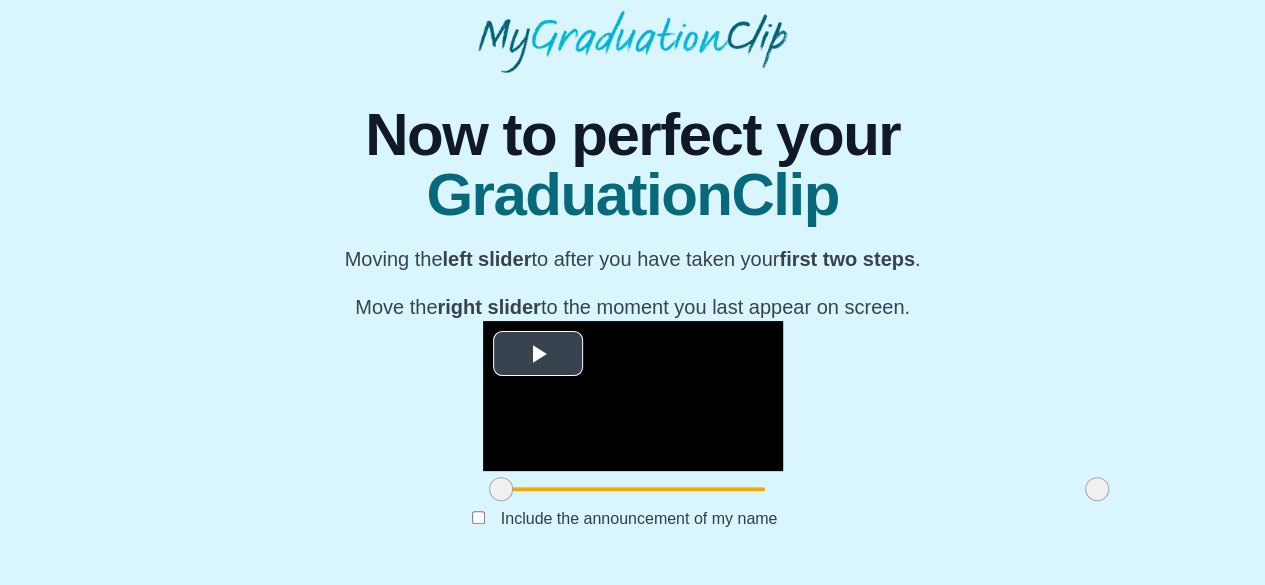 scroll, scrollTop: 201, scrollLeft: 0, axis: vertical 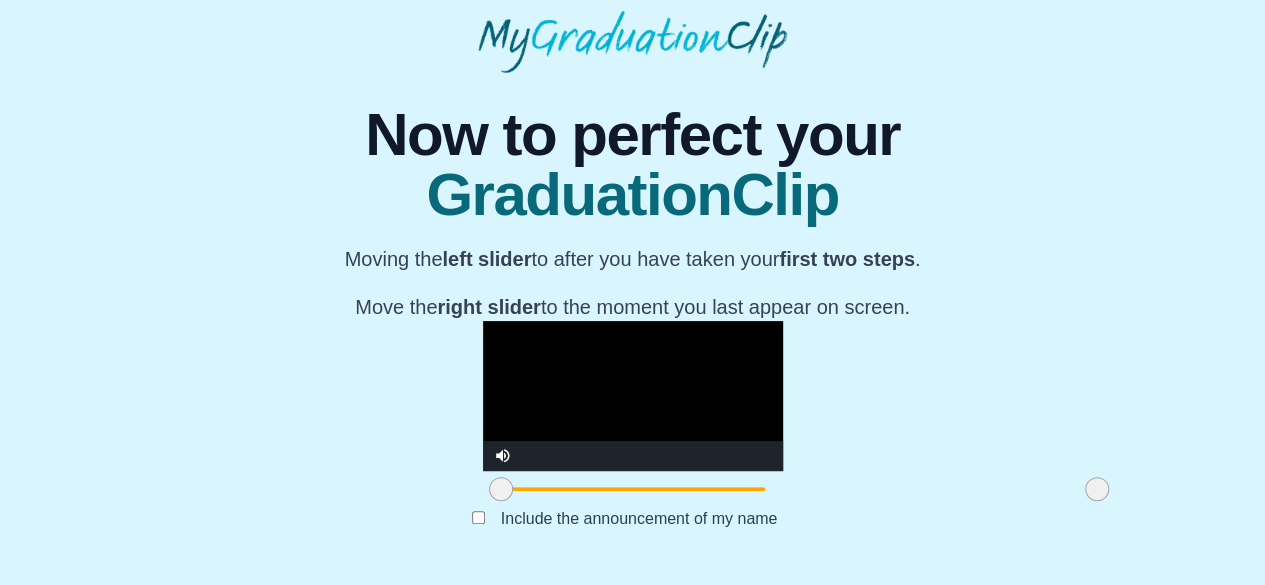 click at bounding box center [633, 396] 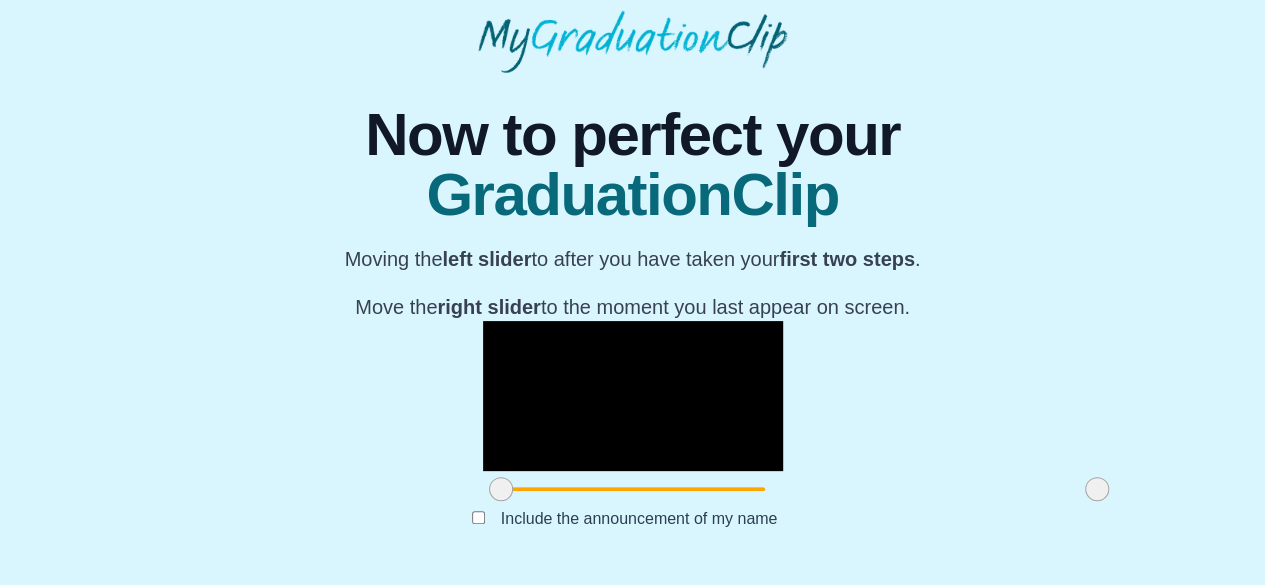 click at bounding box center (633, 396) 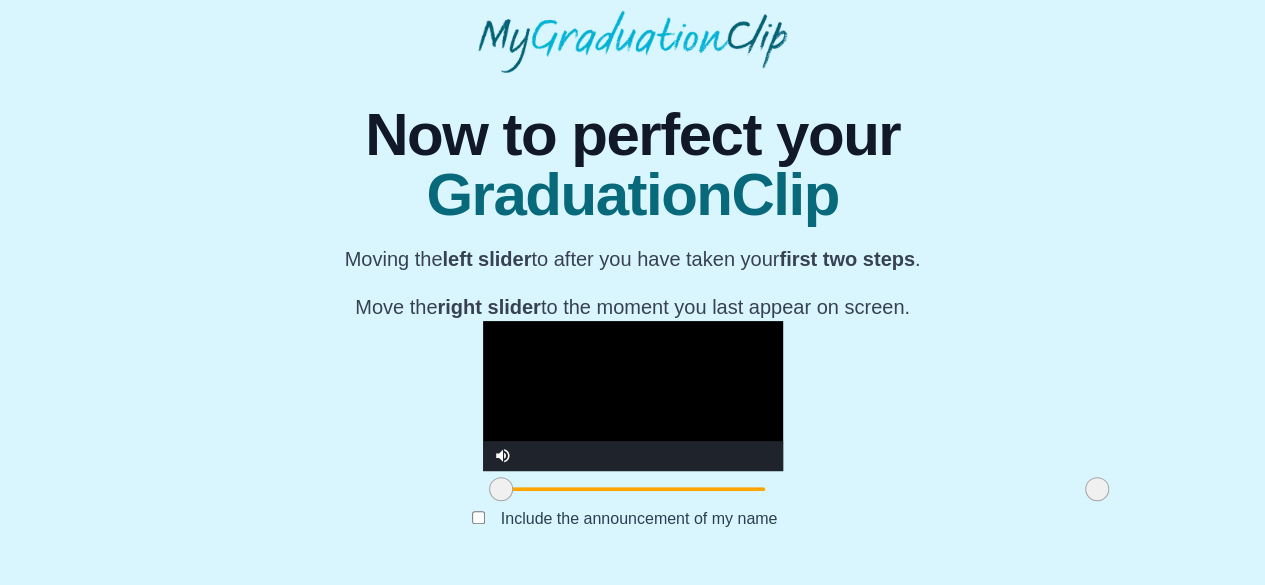 click at bounding box center [633, 396] 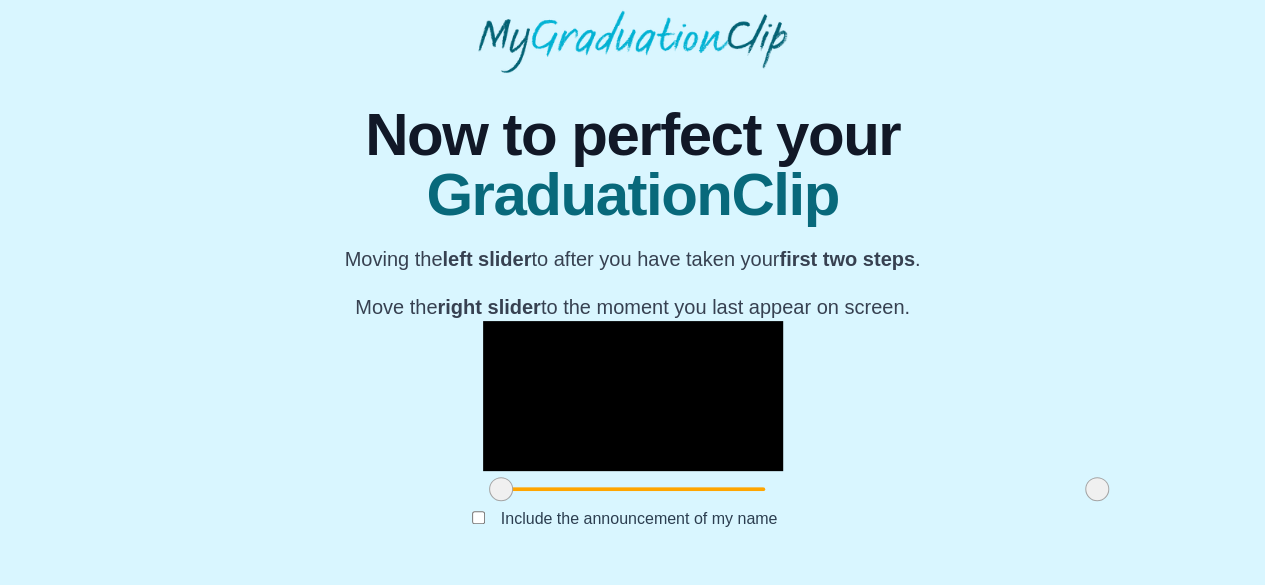click at bounding box center [633, 396] 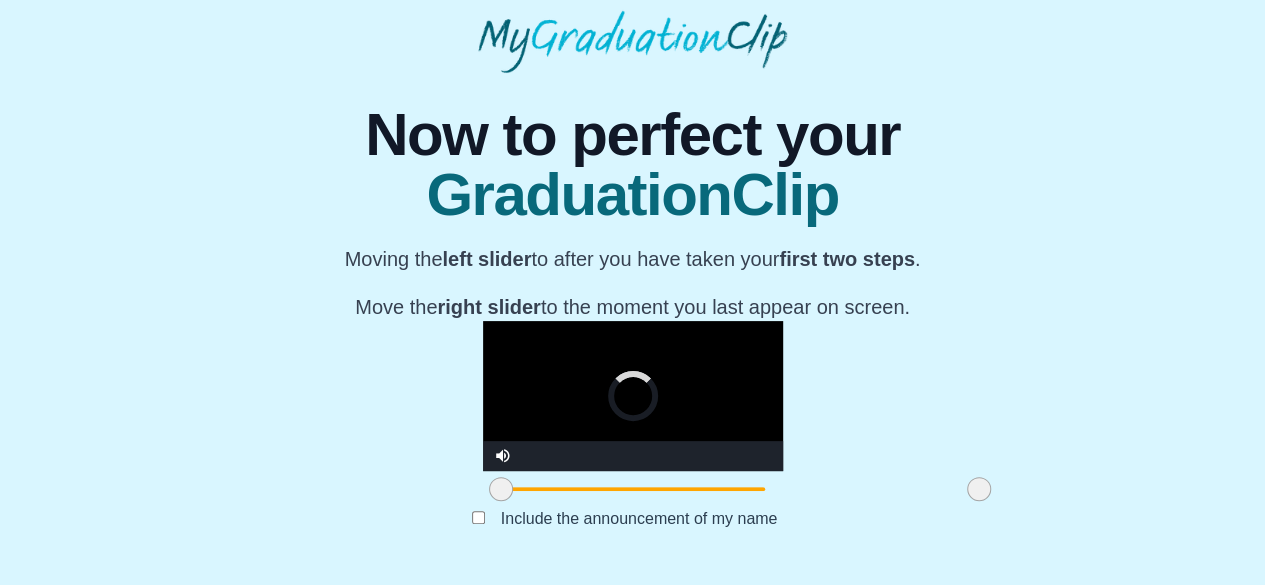 drag, startPoint x: 922, startPoint y: 495, endPoint x: 800, endPoint y: 490, distance: 122.10242 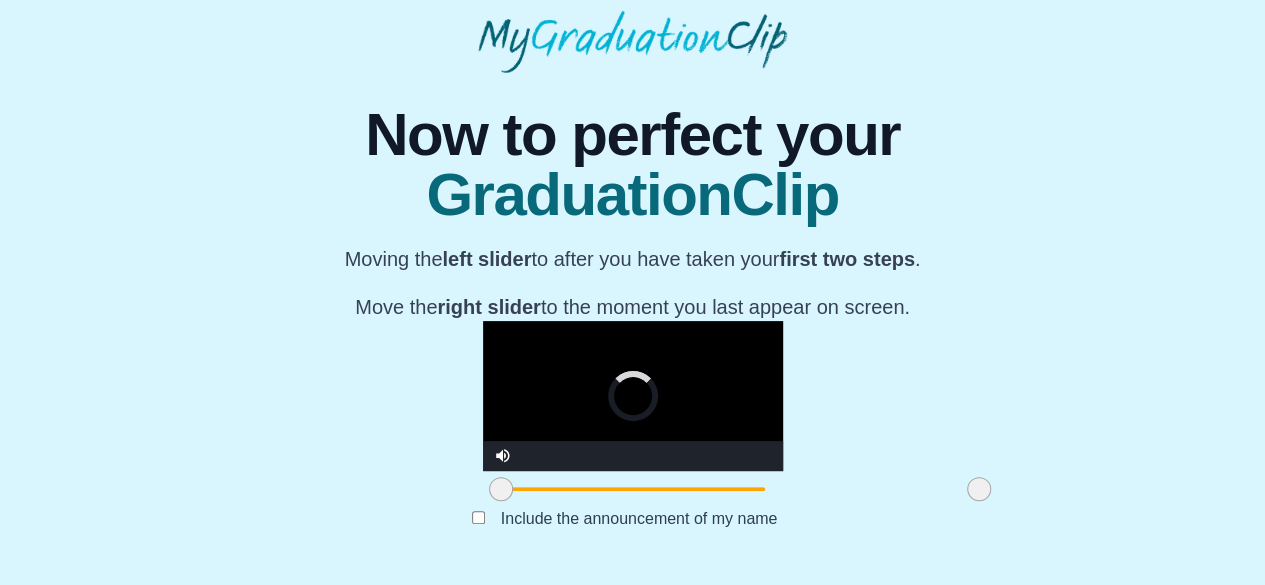 click at bounding box center (979, 489) 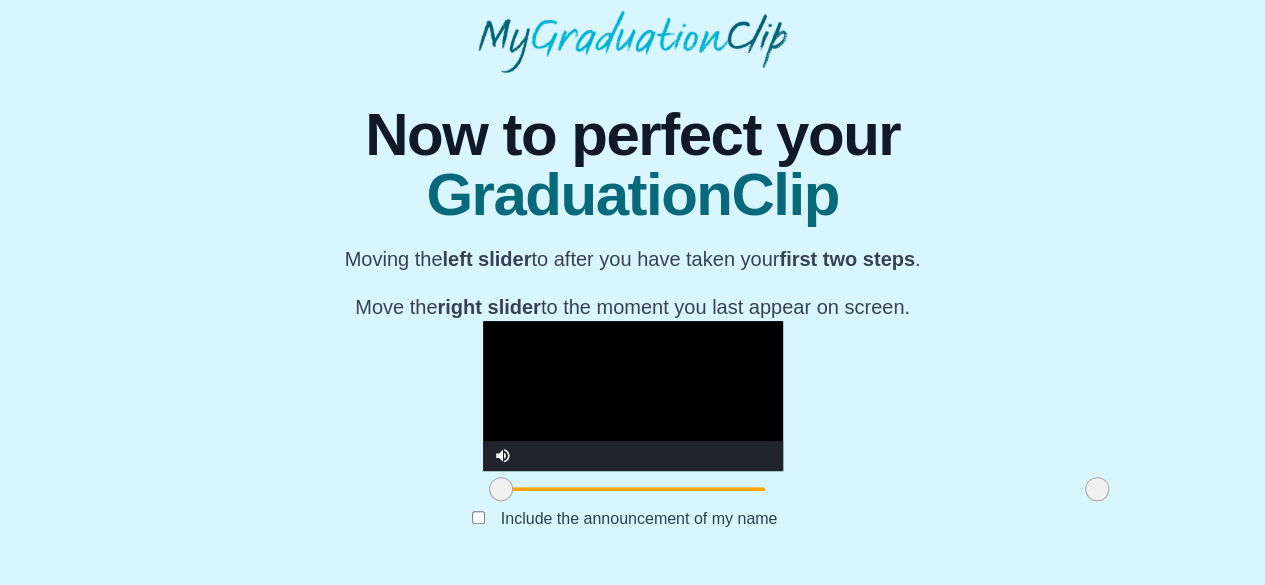 drag, startPoint x: 800, startPoint y: 490, endPoint x: 946, endPoint y: 473, distance: 146.98639 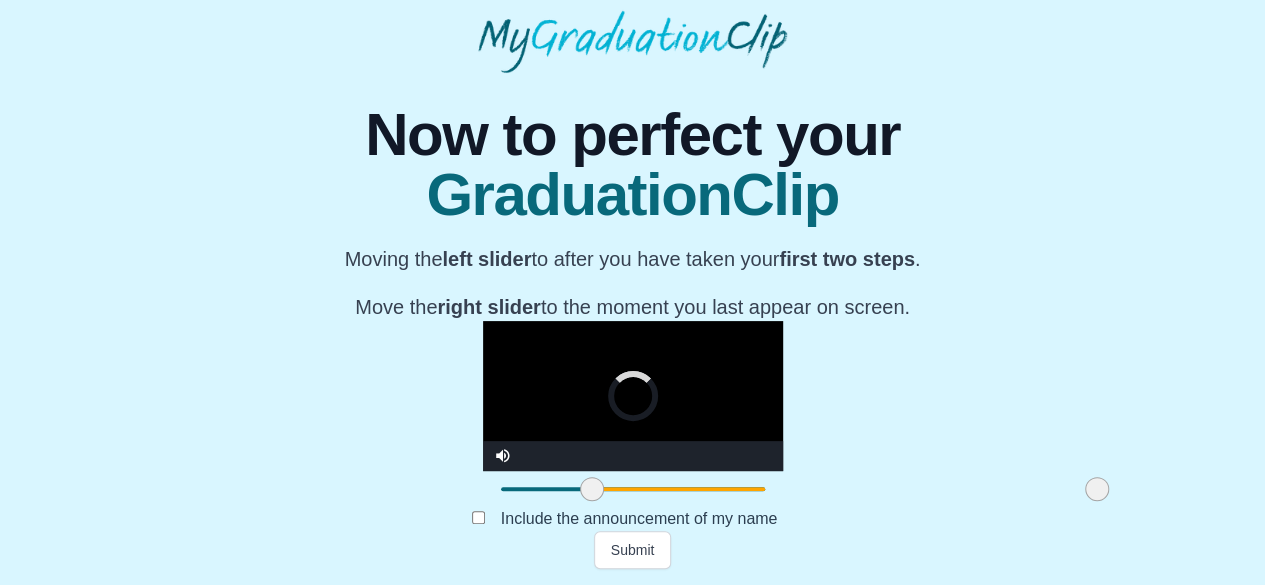 drag, startPoint x: 326, startPoint y: 489, endPoint x: 434, endPoint y: 481, distance: 108.29589 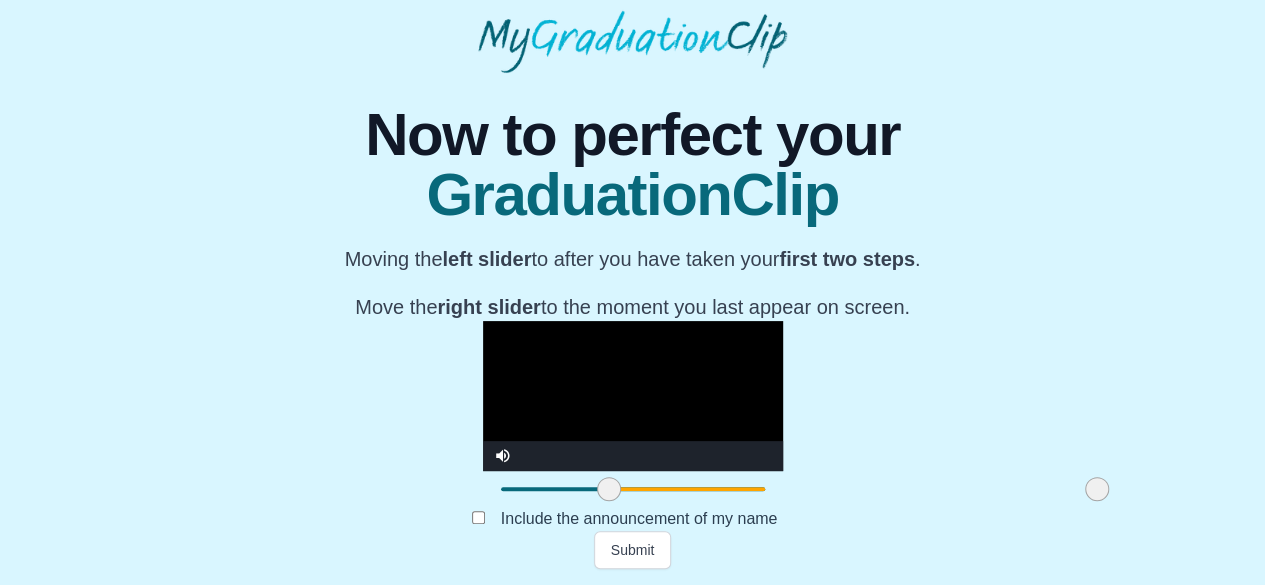 click at bounding box center [609, 489] 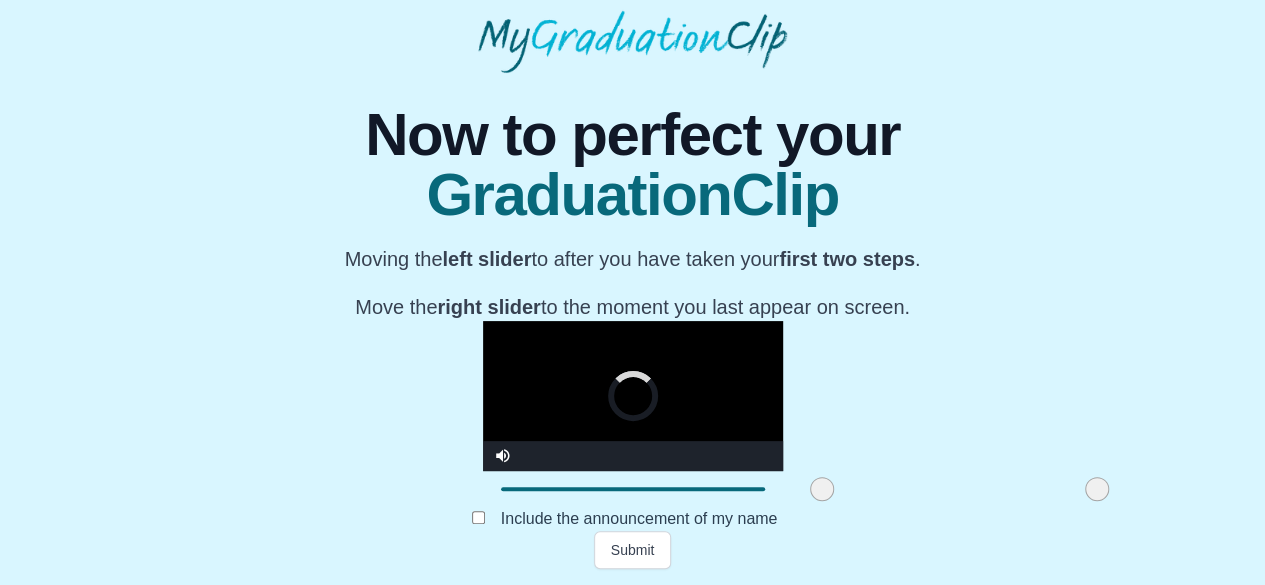 drag, startPoint x: 439, startPoint y: 487, endPoint x: 654, endPoint y: 478, distance: 215.1883 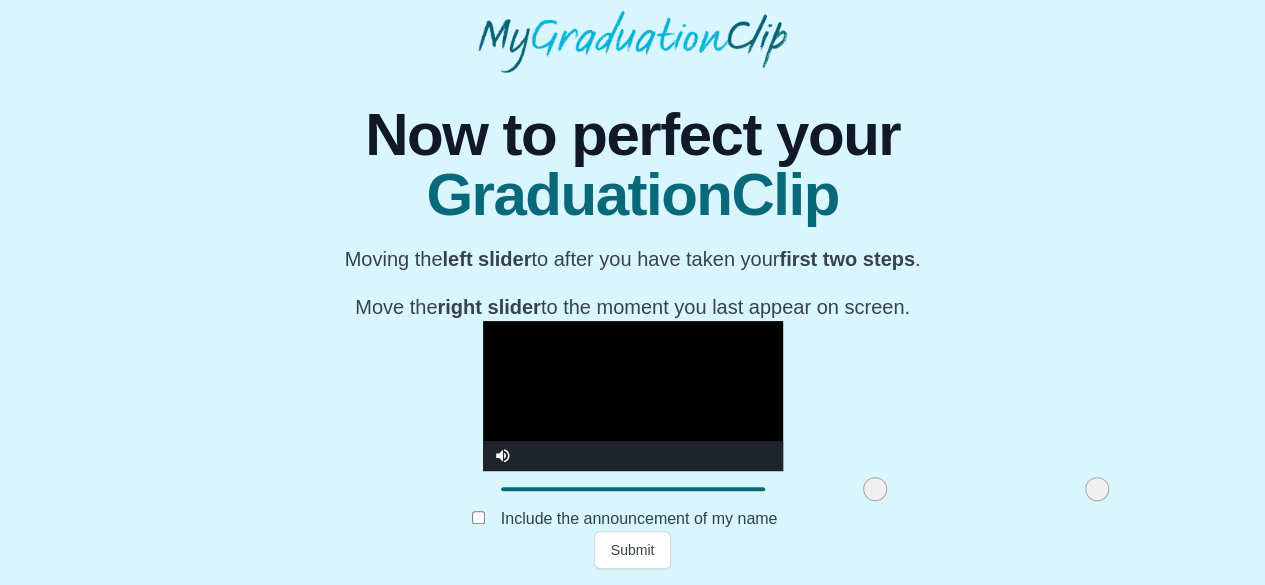 drag, startPoint x: 658, startPoint y: 489, endPoint x: 709, endPoint y: 481, distance: 51.62364 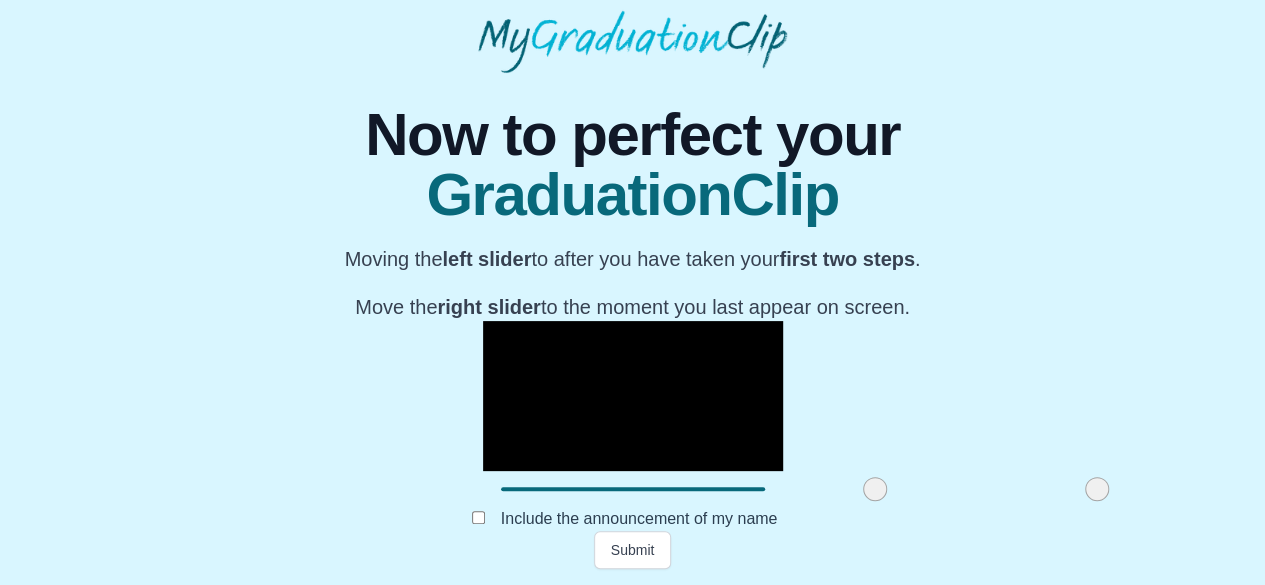 click at bounding box center [633, 396] 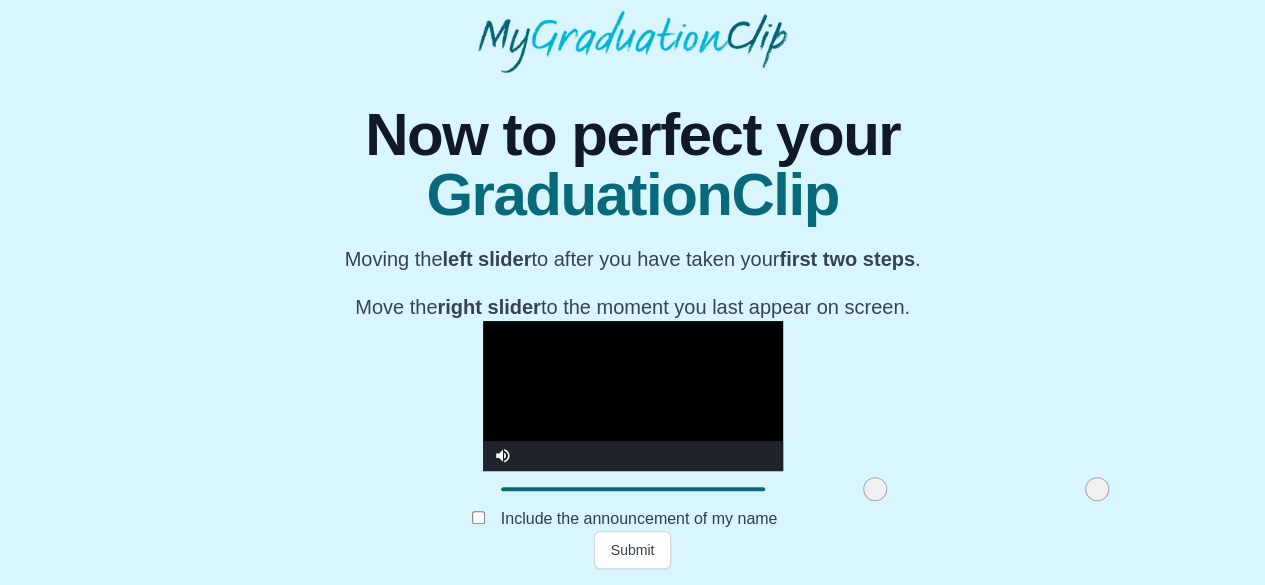 drag, startPoint x: 928, startPoint y: 491, endPoint x: 958, endPoint y: 483, distance: 31.04835 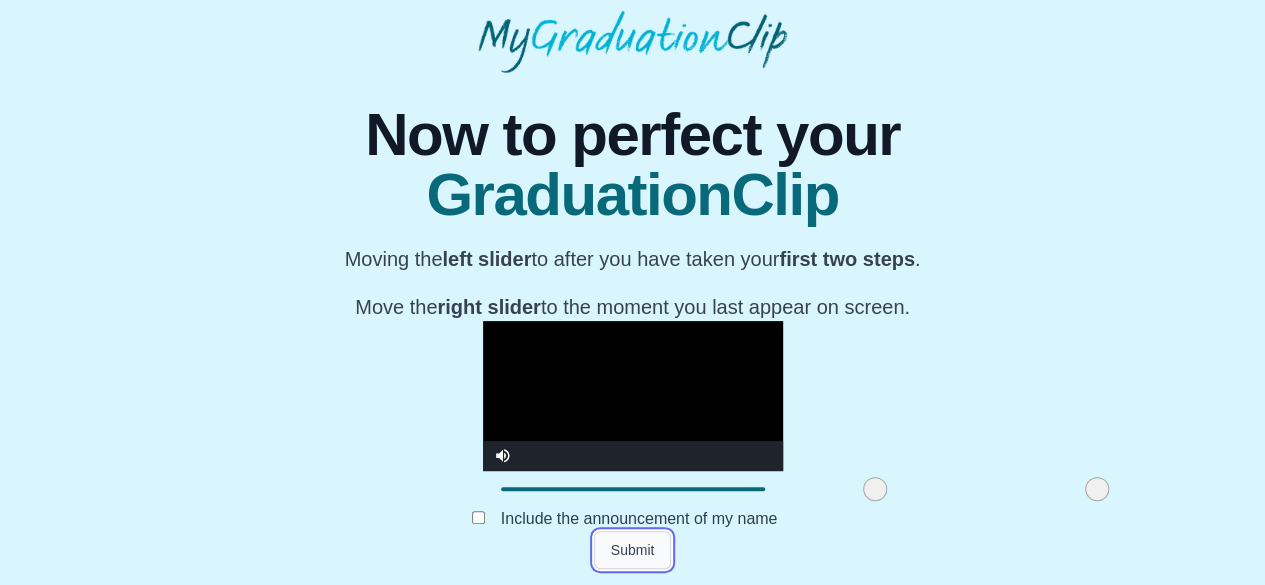 click on "Submit" at bounding box center (633, 550) 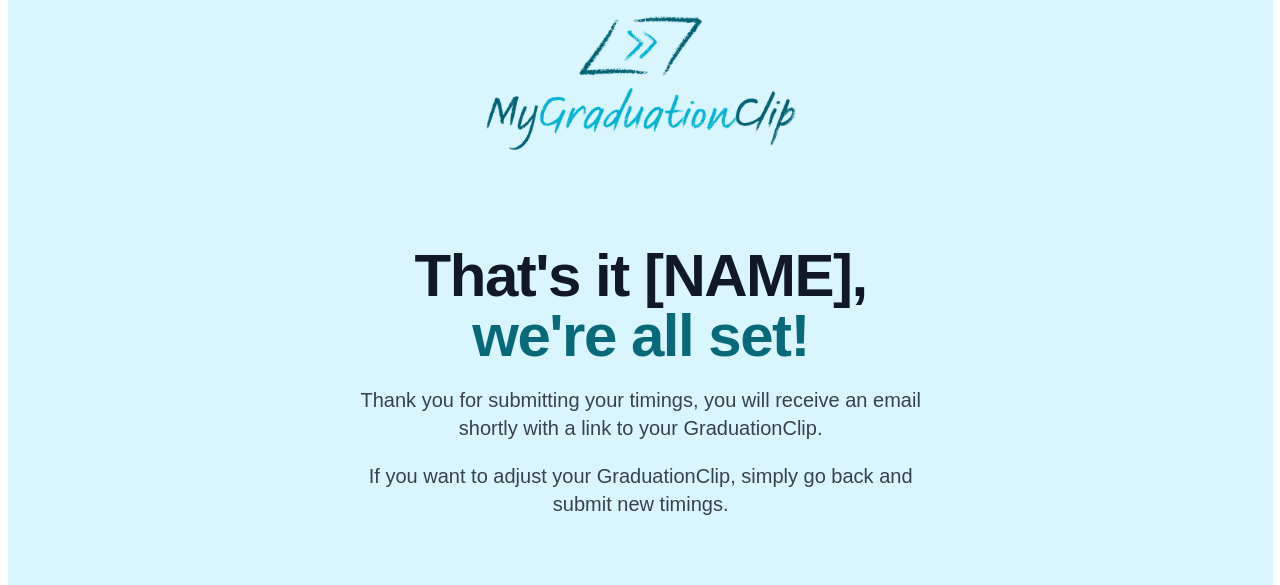 scroll, scrollTop: 0, scrollLeft: 0, axis: both 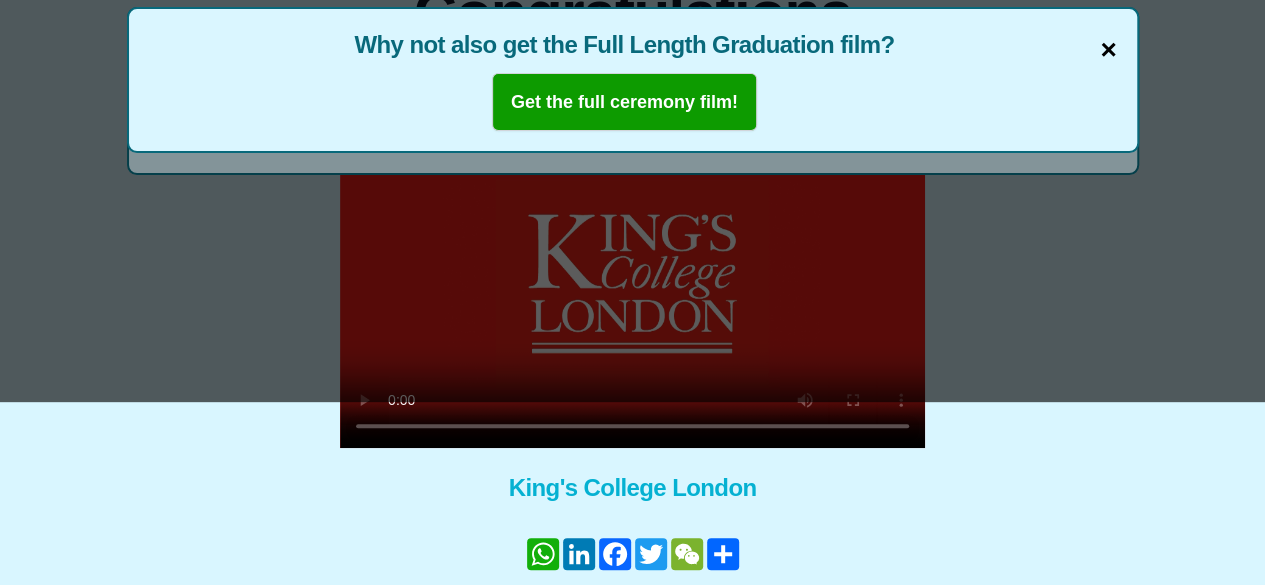 click on "×" at bounding box center [1108, 50] 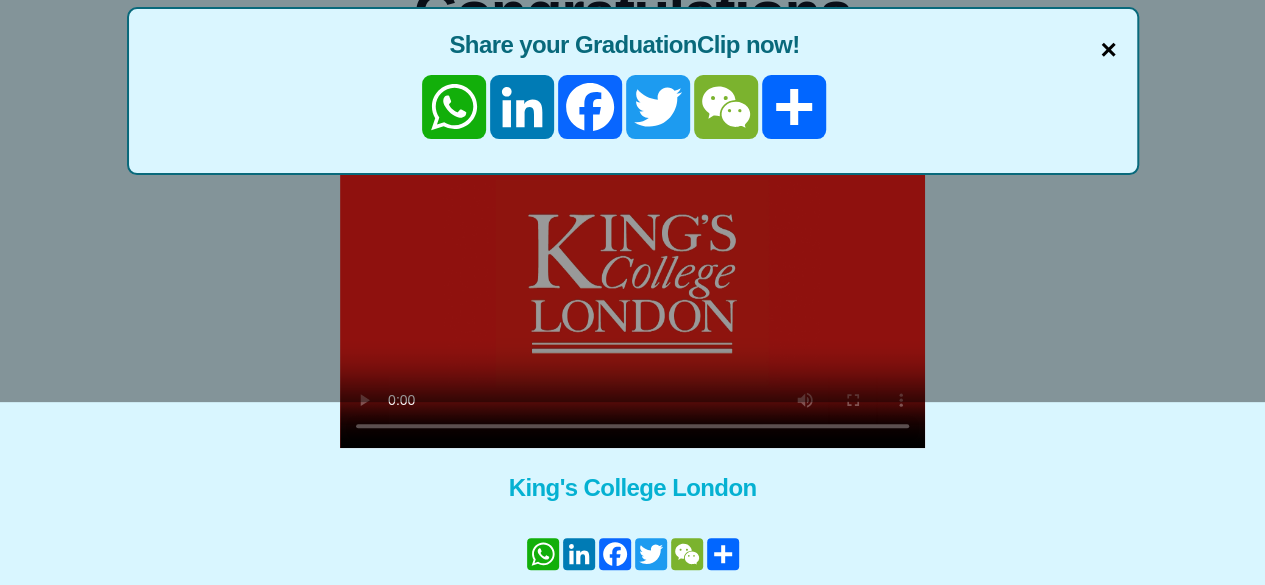 click on "×" at bounding box center (1108, 50) 